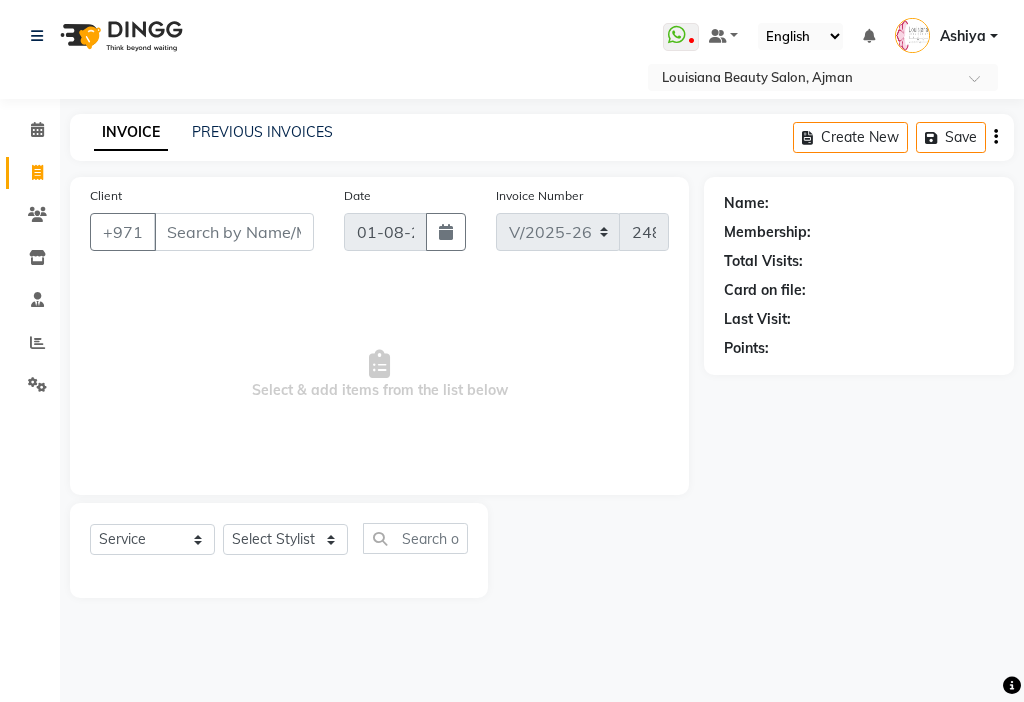 select on "637" 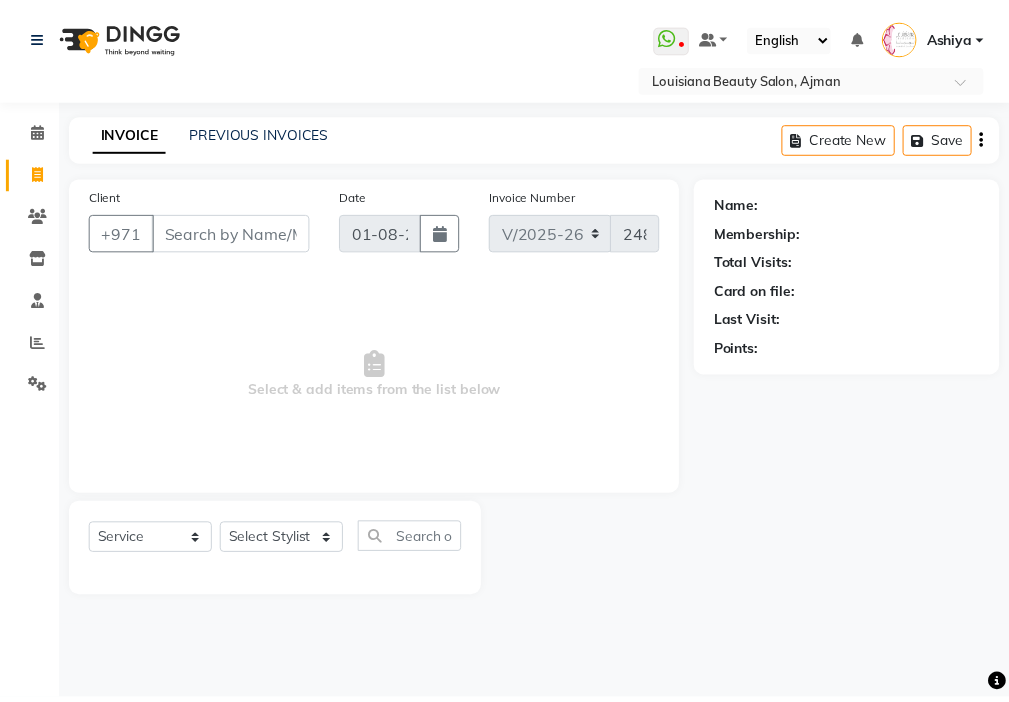 scroll, scrollTop: 0, scrollLeft: 0, axis: both 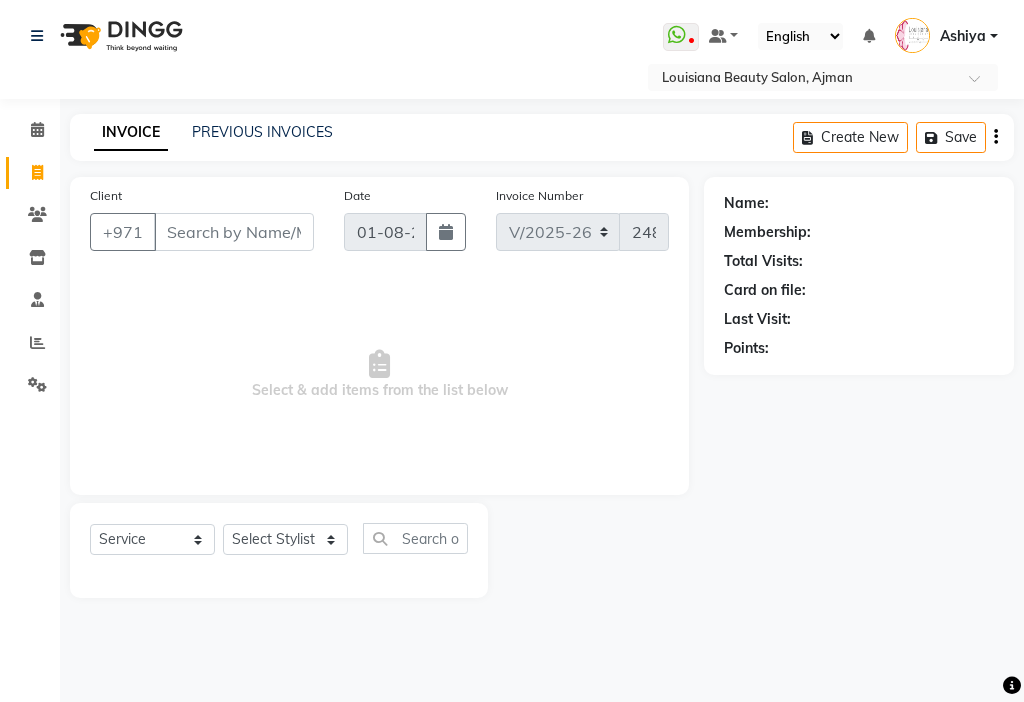 select on "9701" 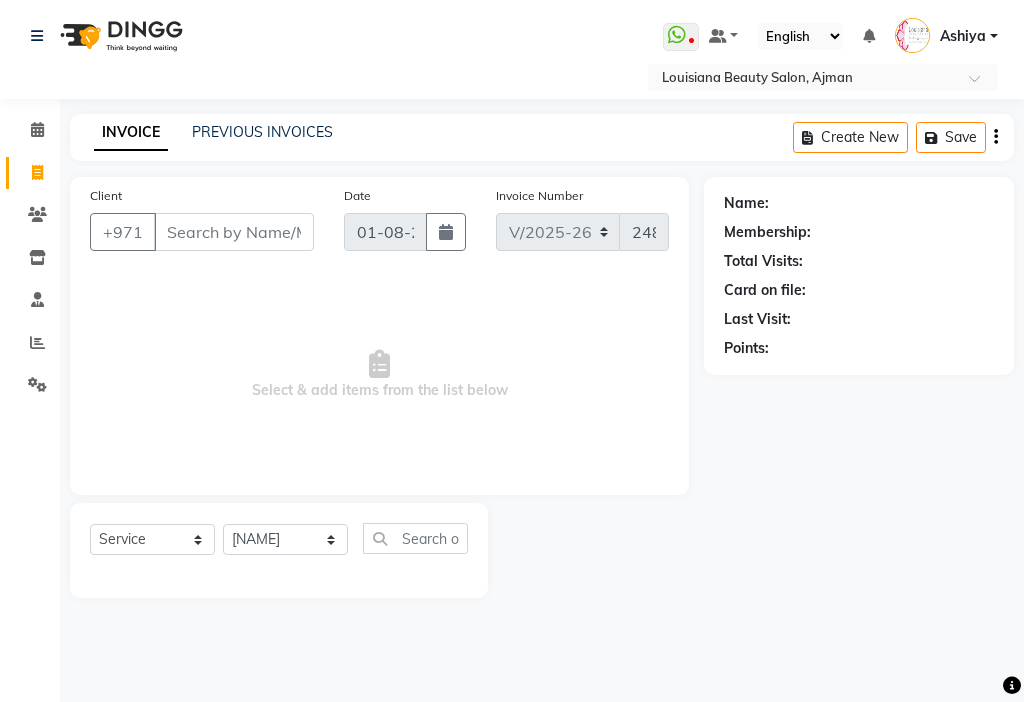 click on "Select Stylist [NAME] [NAME] [NAME] [NAME] Cashier [NAME] [NAME] [NAME] [NAME] [NAME] Madam [NAME] [NAME] [NAME] [NAME] [NAME] [NAME] [NAME] [NAME]" 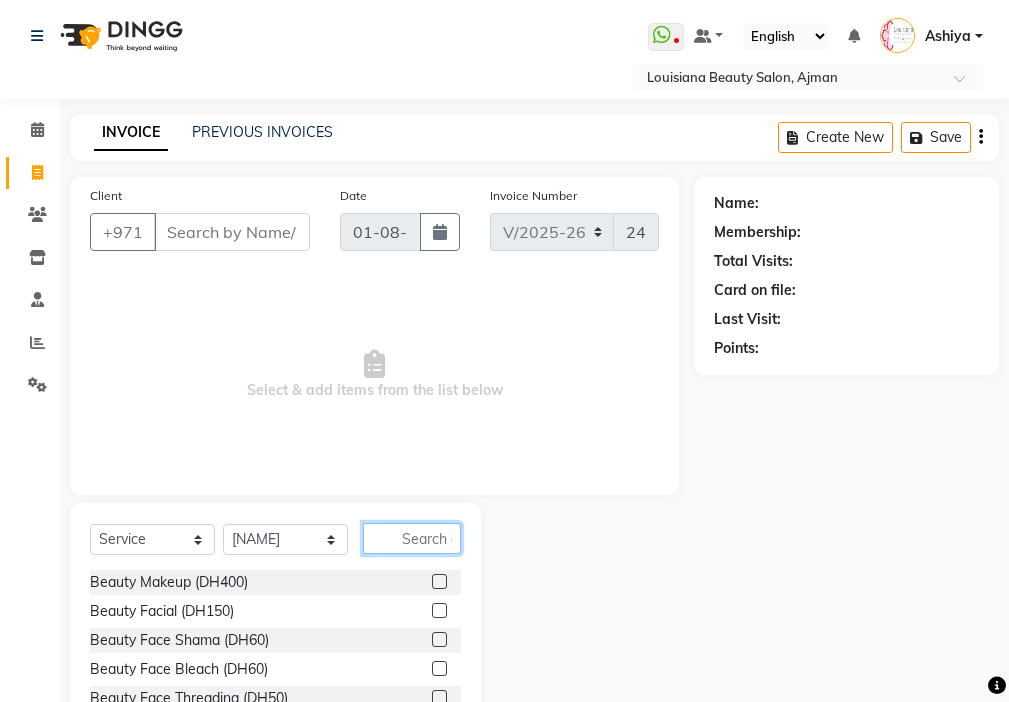click 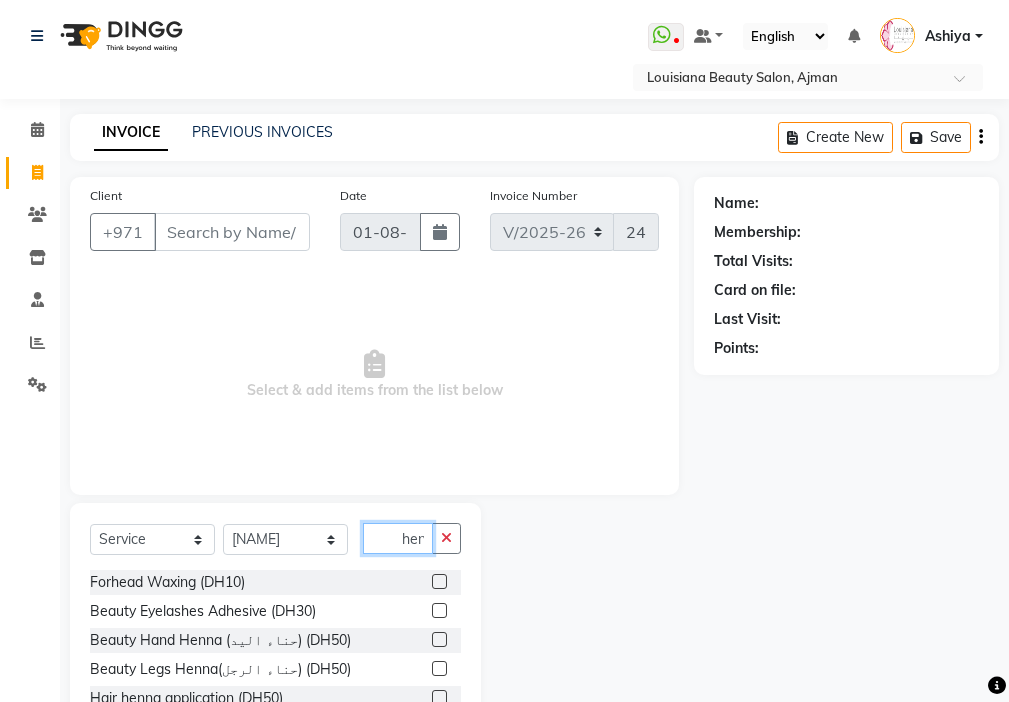 scroll, scrollTop: 0, scrollLeft: 1, axis: horizontal 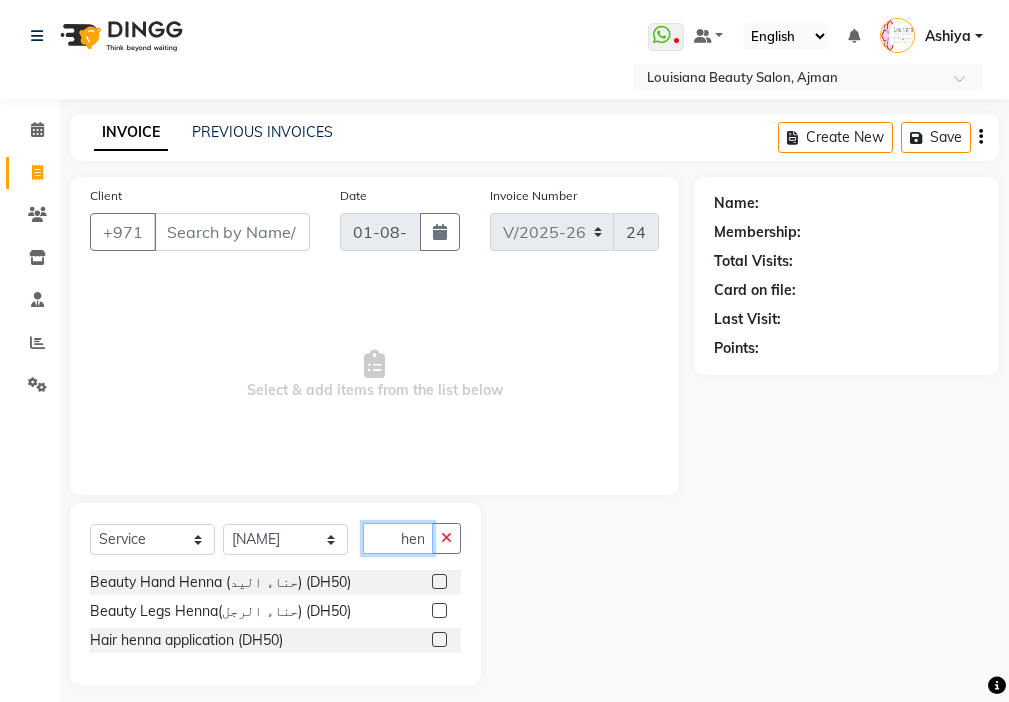 type on "hen" 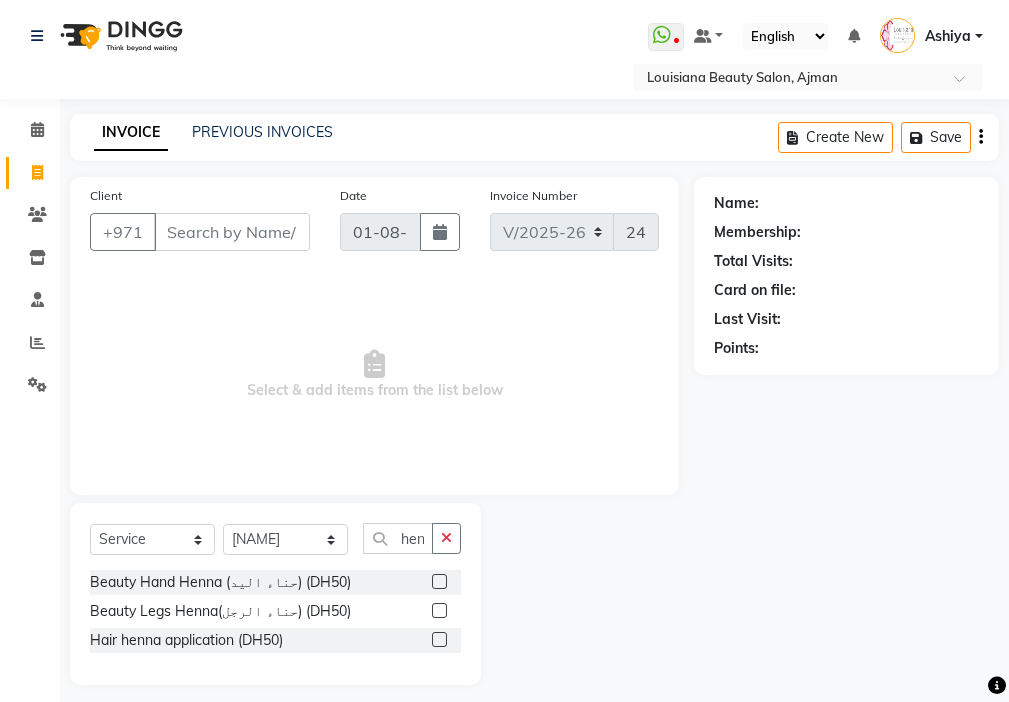 click 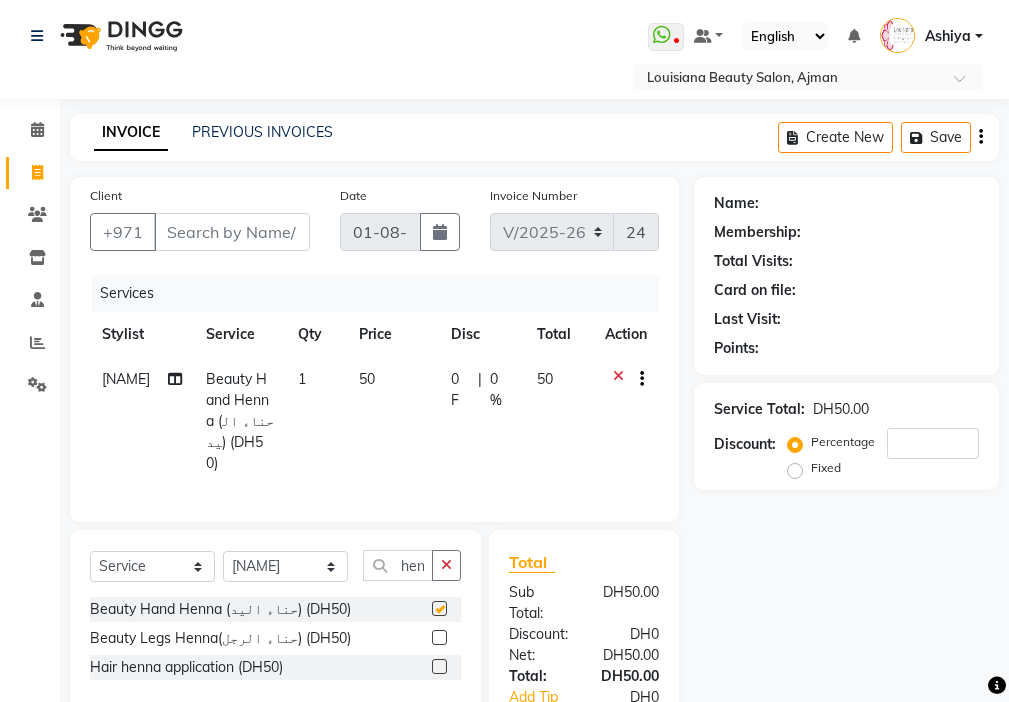 scroll, scrollTop: 0, scrollLeft: 0, axis: both 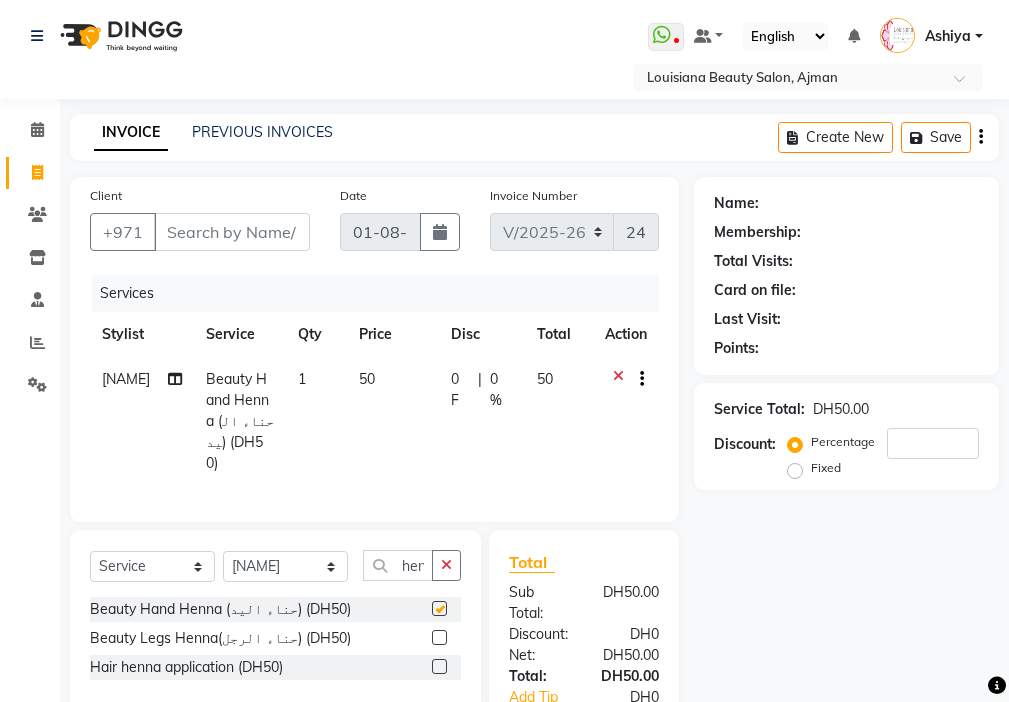 click on "50" 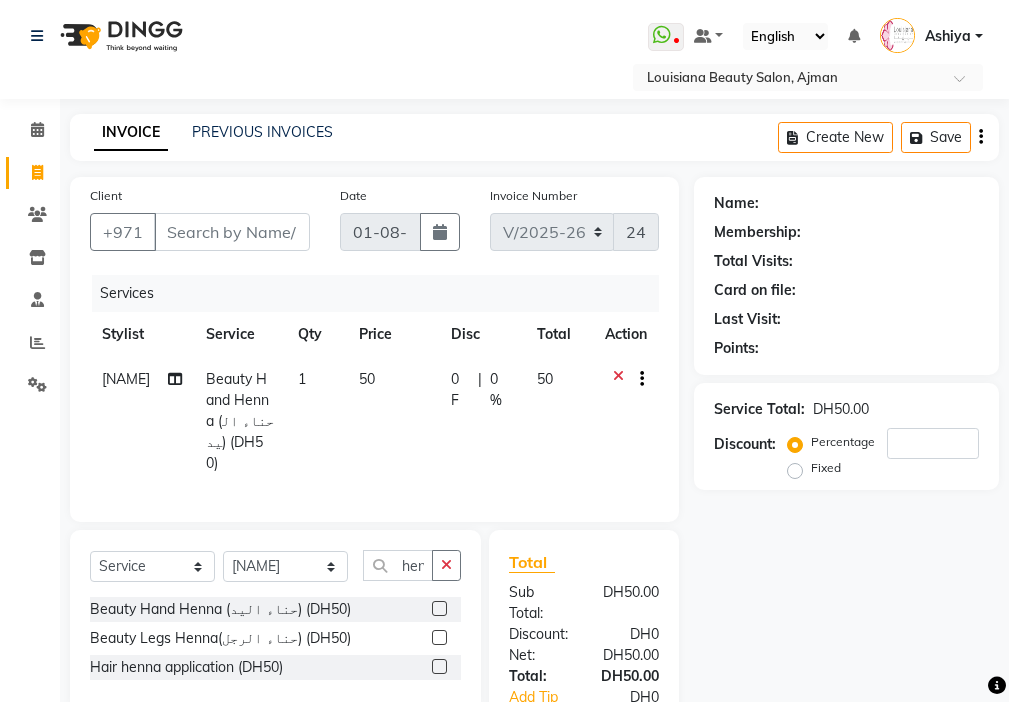 checkbox on "false" 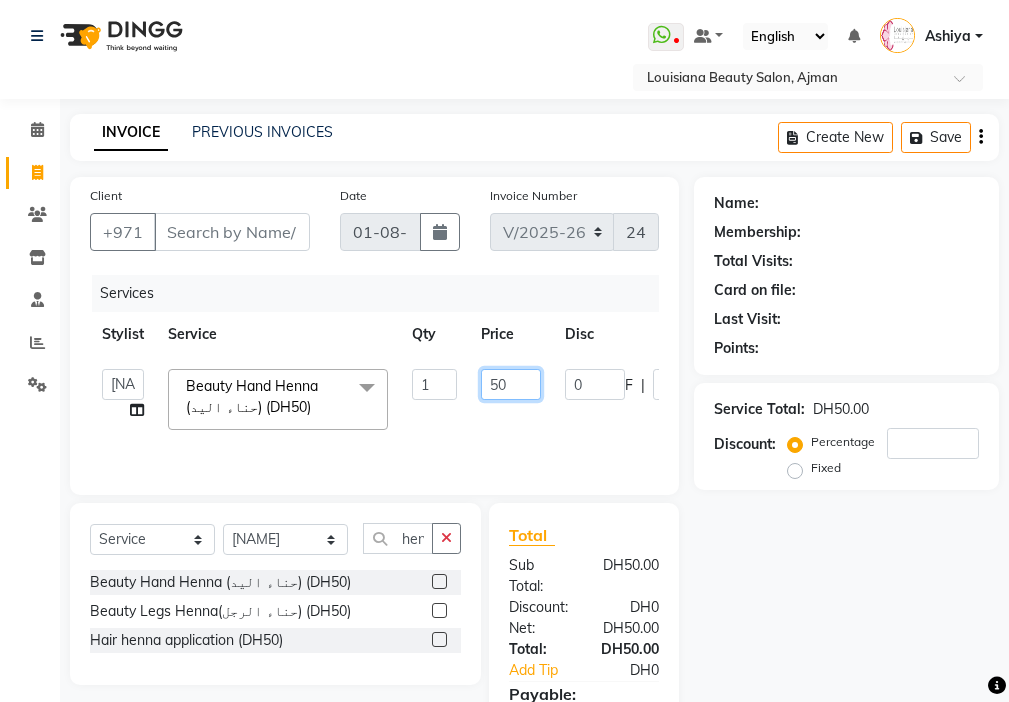 click on "50" 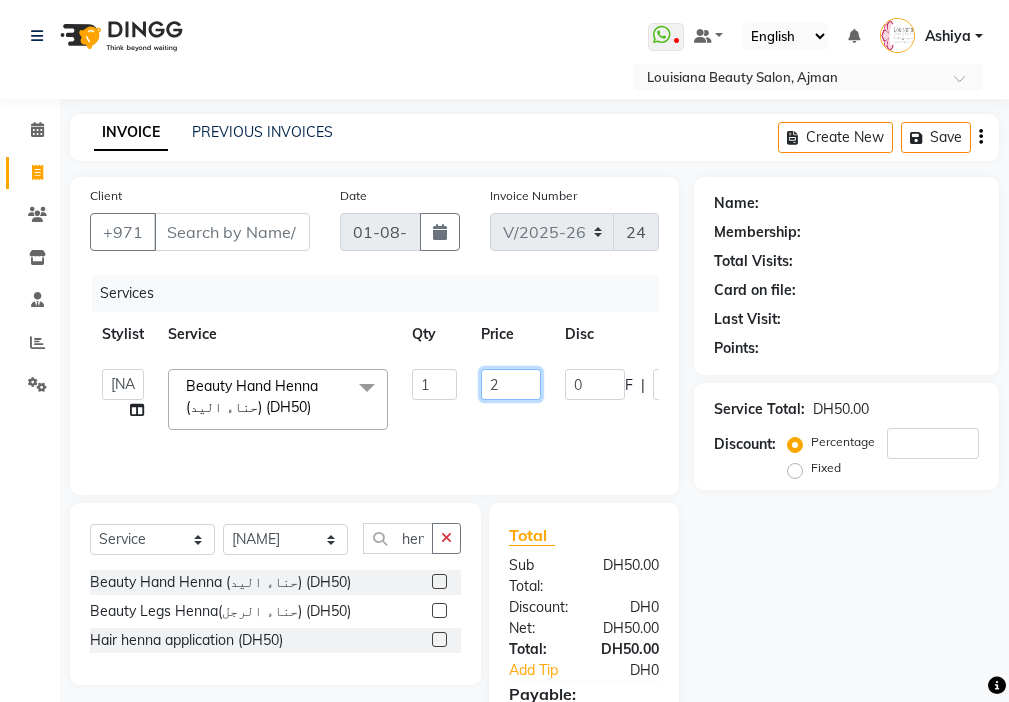 type on "20" 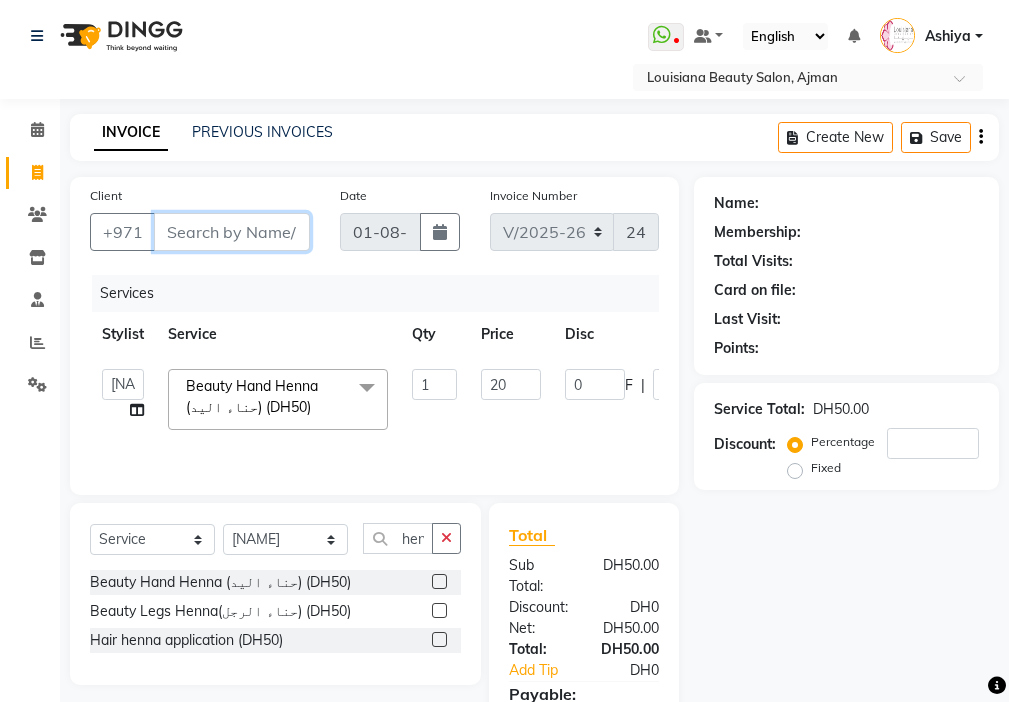 click on "Client" at bounding box center [232, 232] 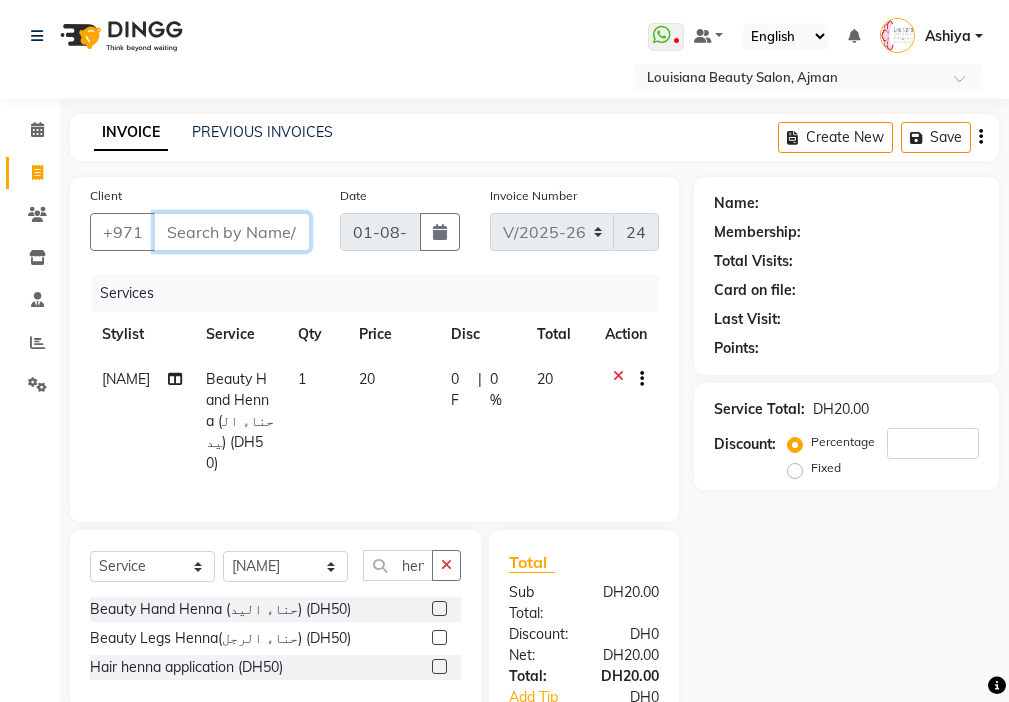 type on "5" 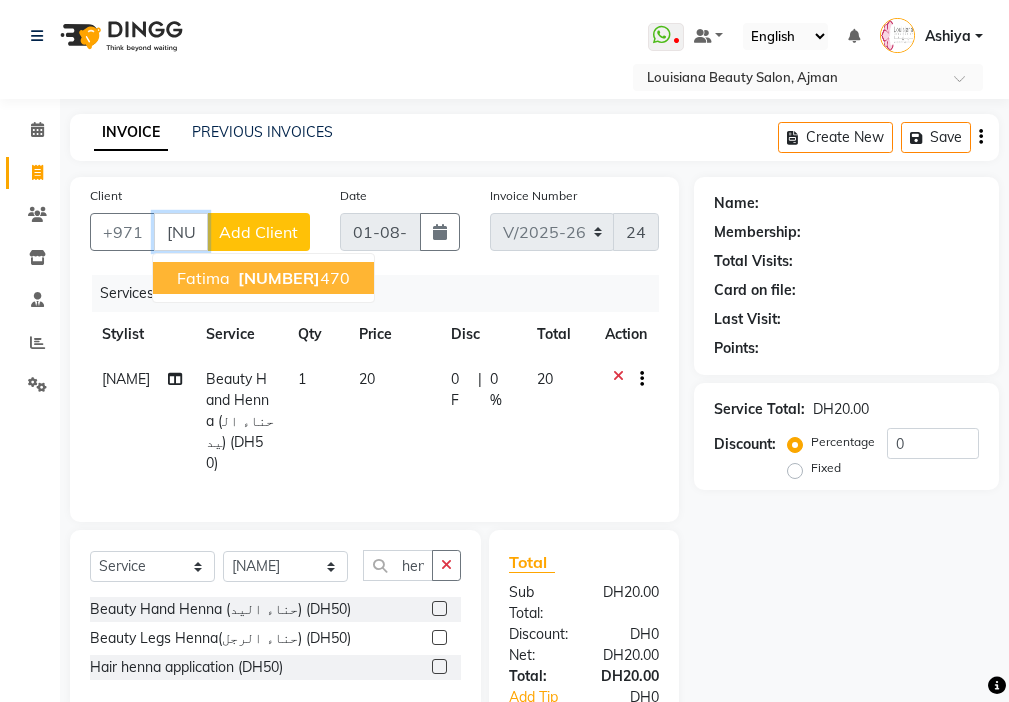 click on "[NUMBER]" at bounding box center (279, 278) 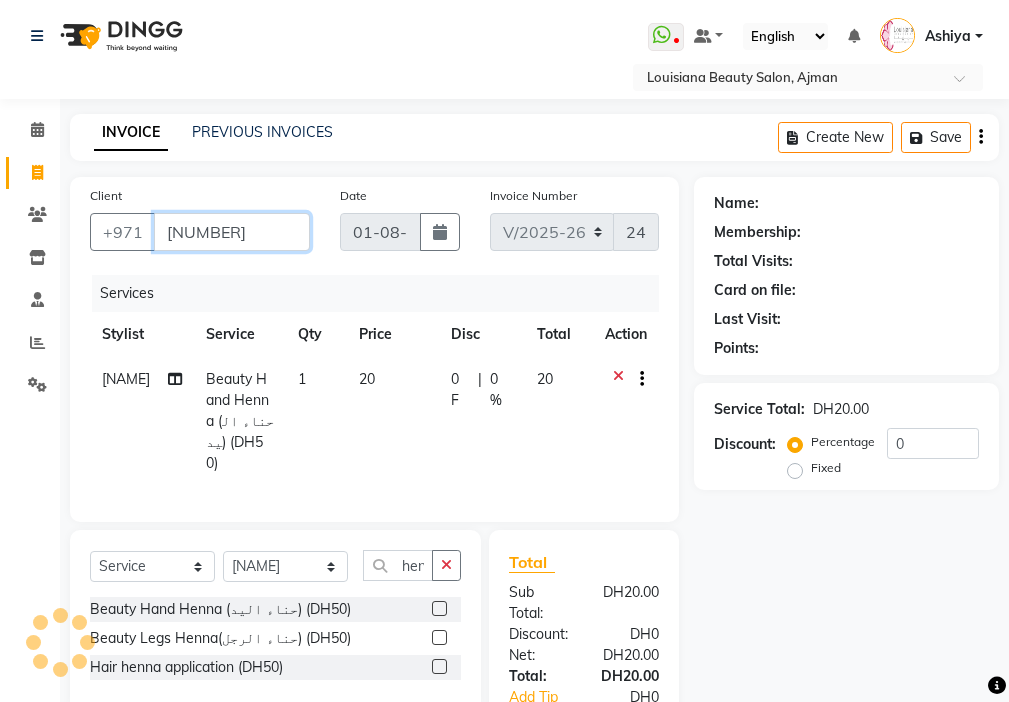 type on "[NUMBER]" 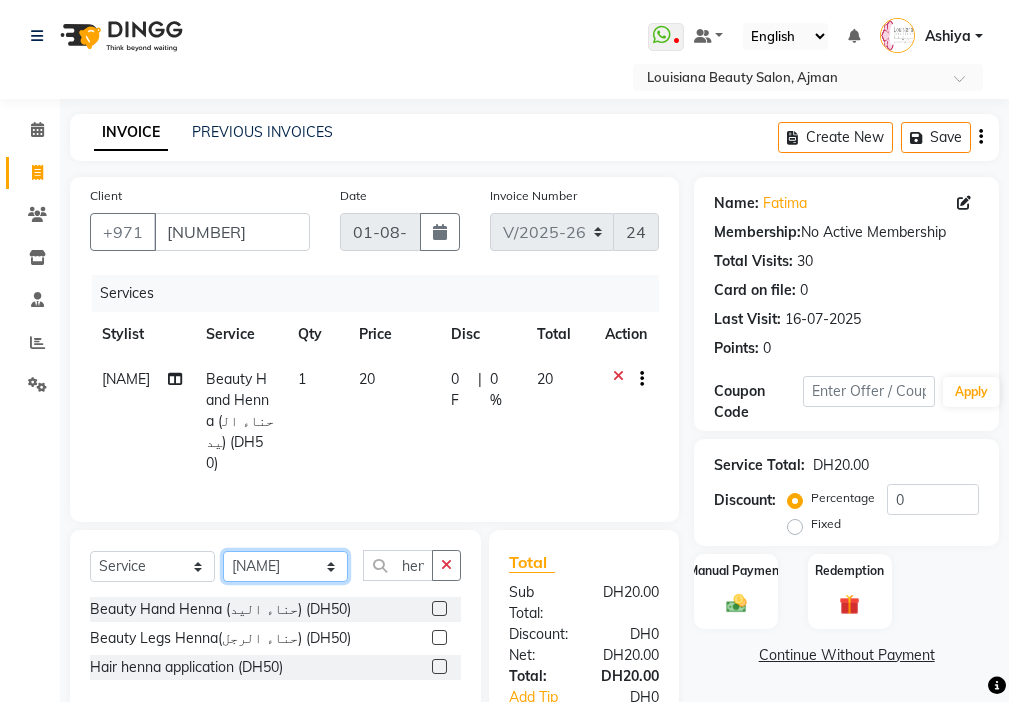 click on "Select Stylist [NAME] [NAME] [NAME] [NAME] Cashier [NAME] [NAME] [NAME] [NAME] [NAME] Madam [NAME] [NAME] [NAME] [NAME] [NAME] [NAME] [NAME] [NAME]" 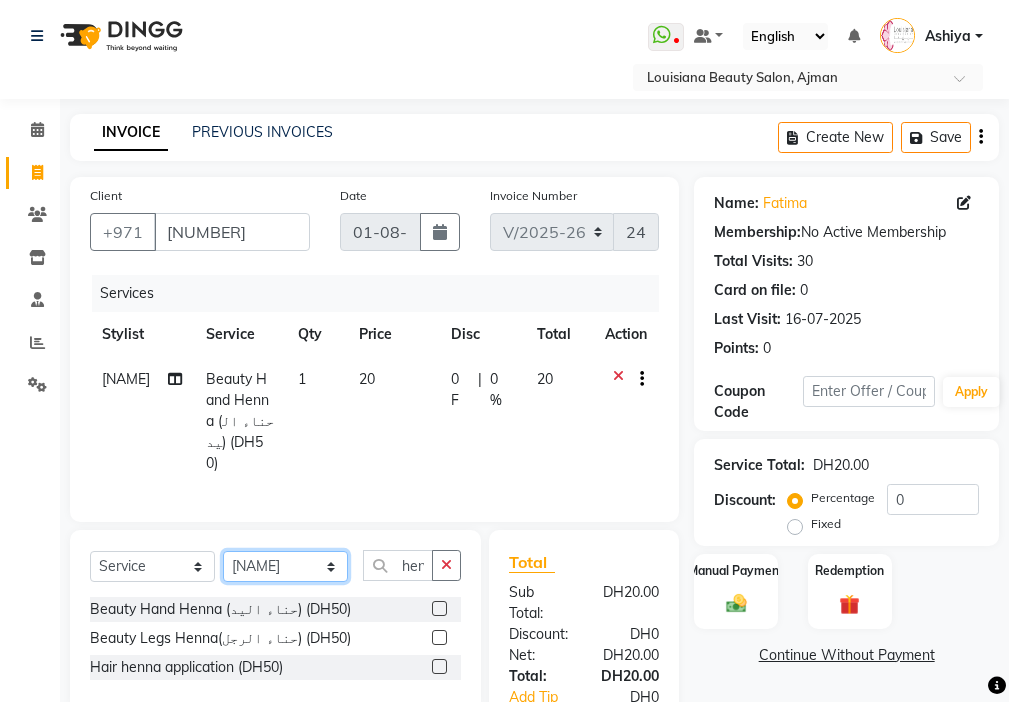 select on "68424" 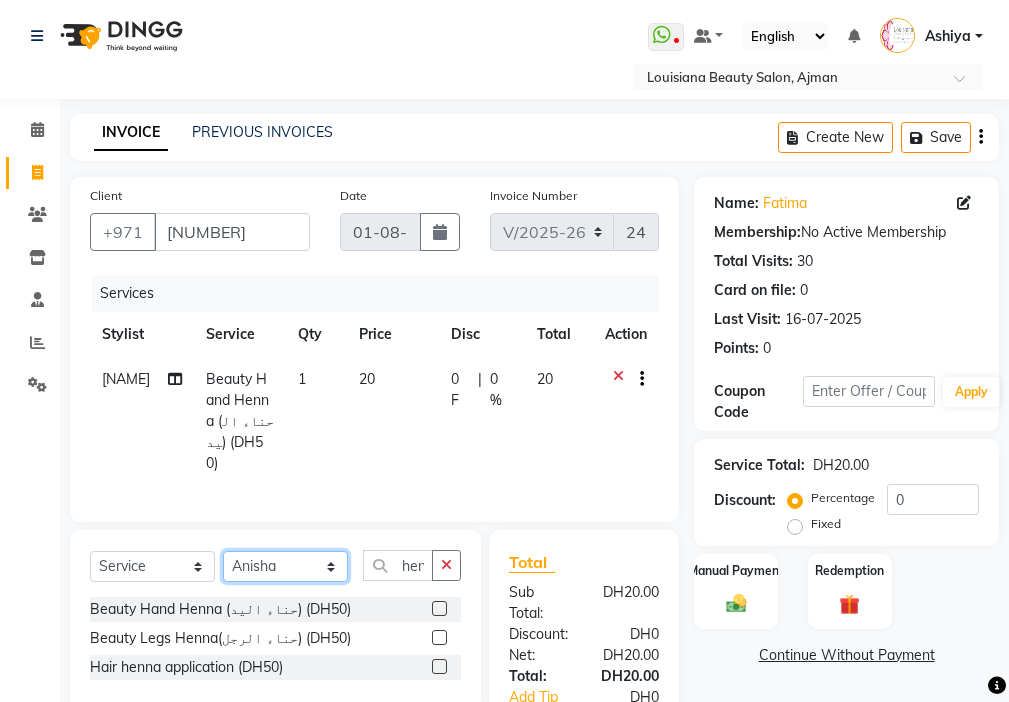 click on "Select Stylist [NAME] [NAME] [NAME] [NAME] Cashier [NAME] [NAME] [NAME] [NAME] [NAME] Madam [NAME] [NAME] [NAME] [NAME] [NAME] [NAME] [NAME] [NAME]" 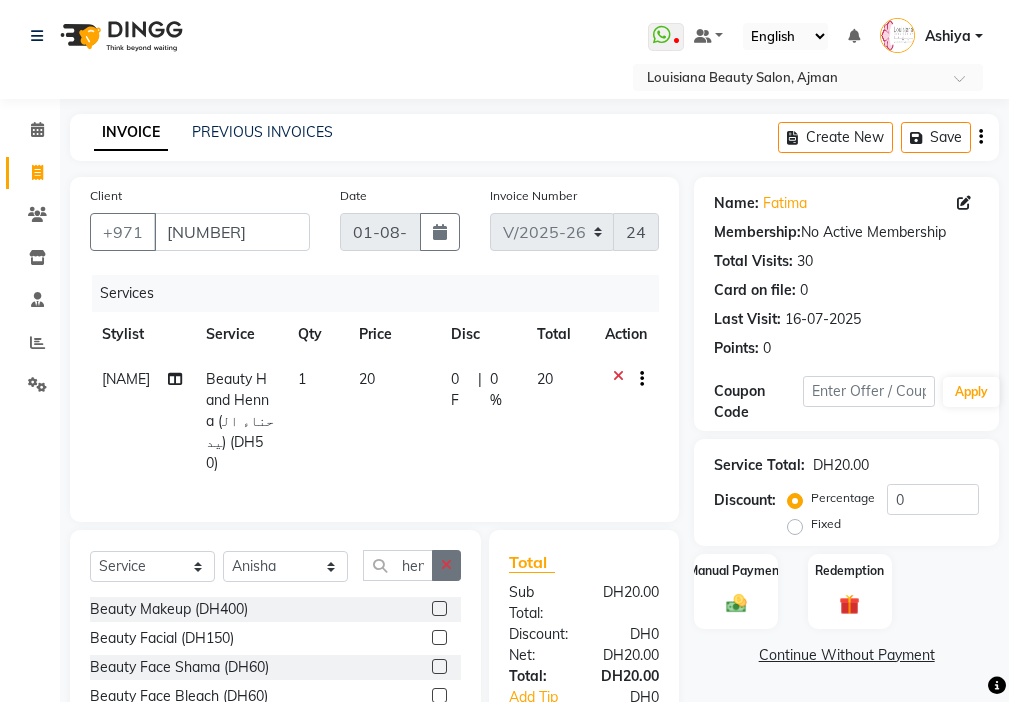 click 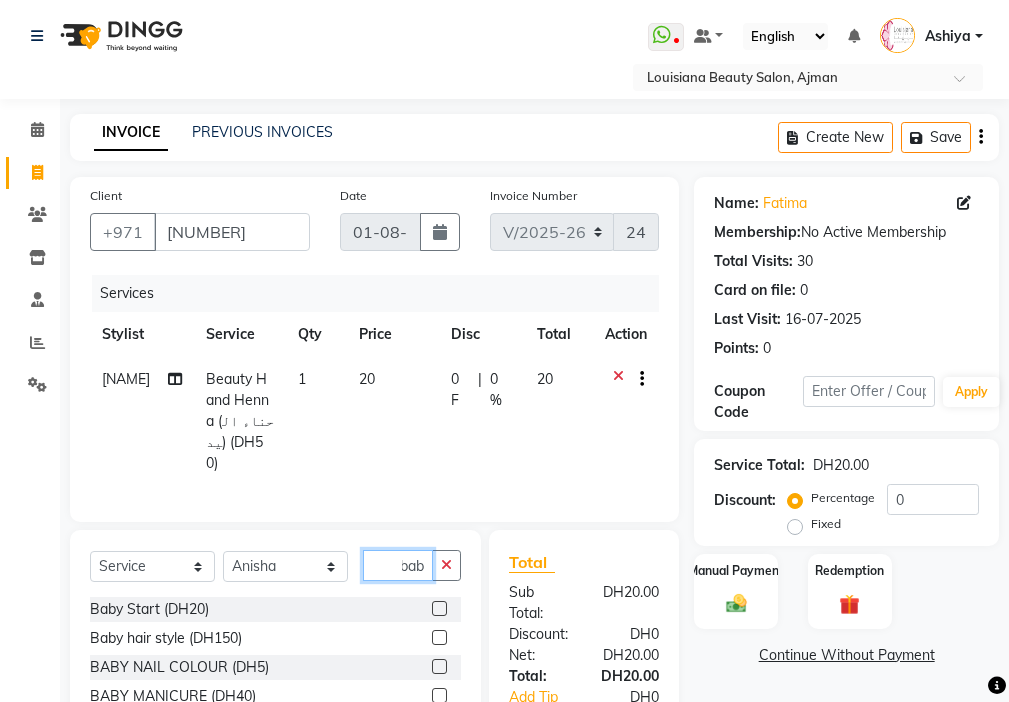 scroll, scrollTop: 0, scrollLeft: 9, axis: horizontal 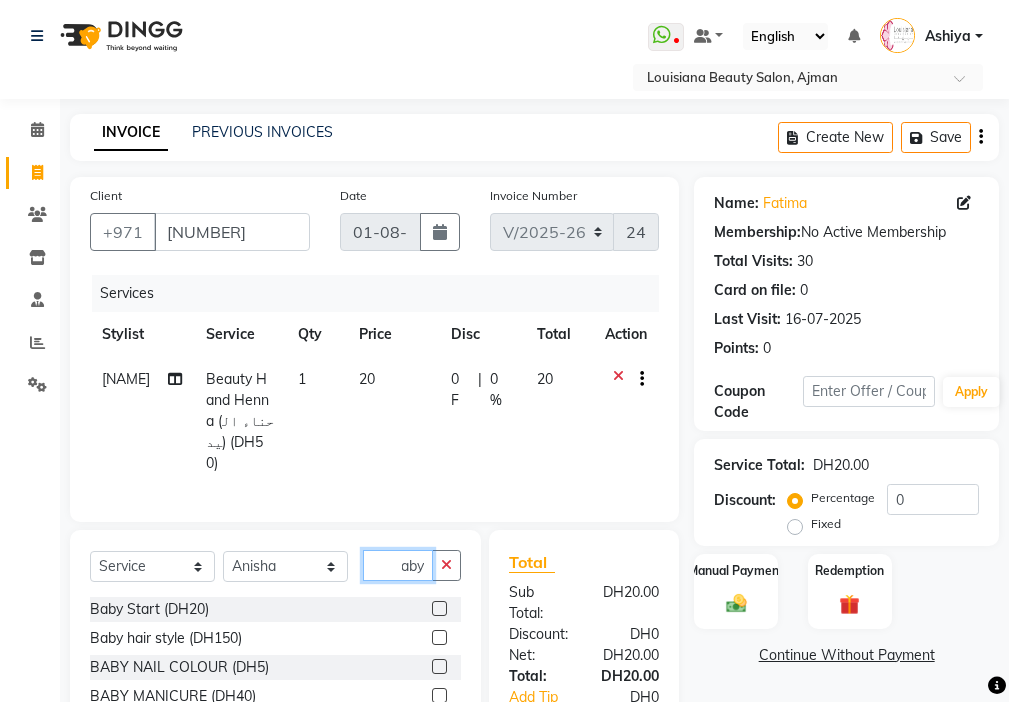 type on "baby" 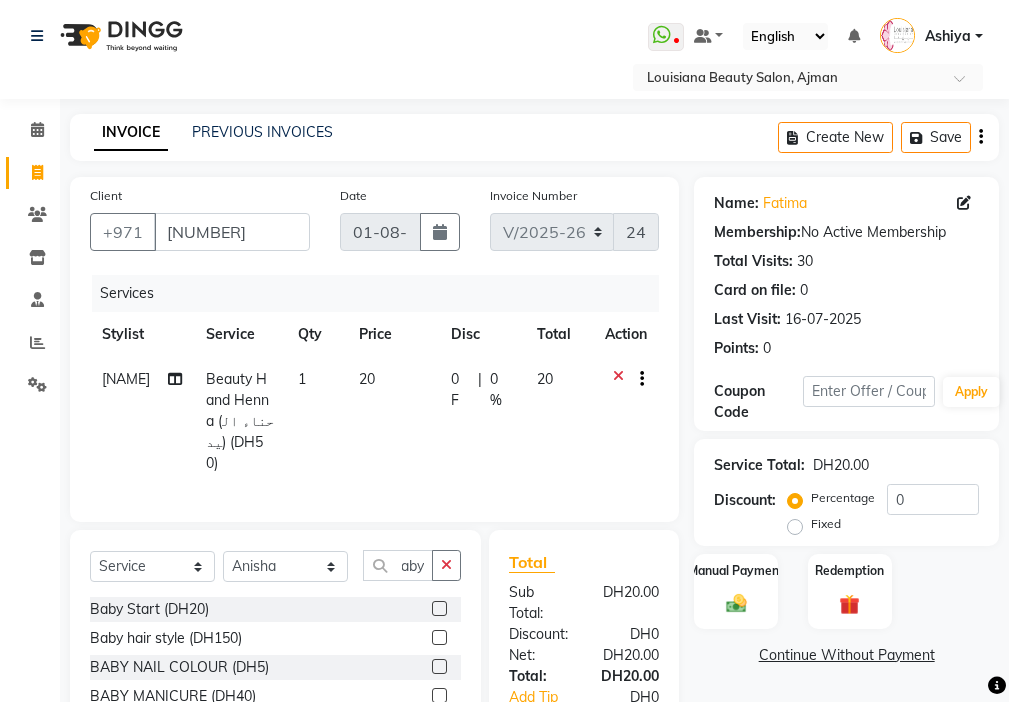 click 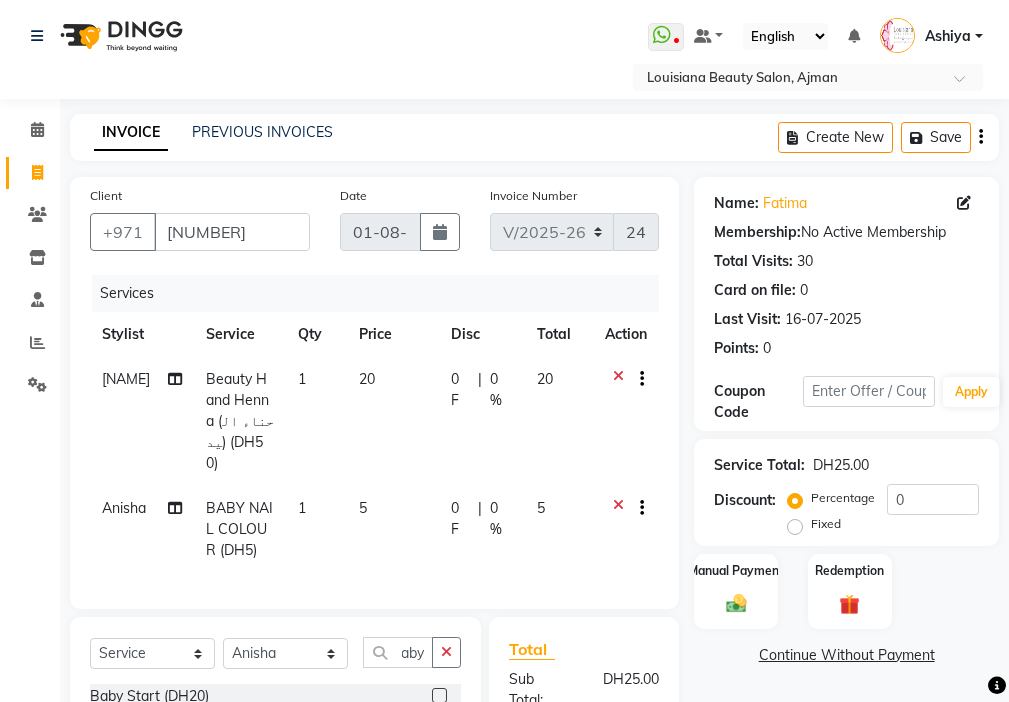 scroll, scrollTop: 0, scrollLeft: 0, axis: both 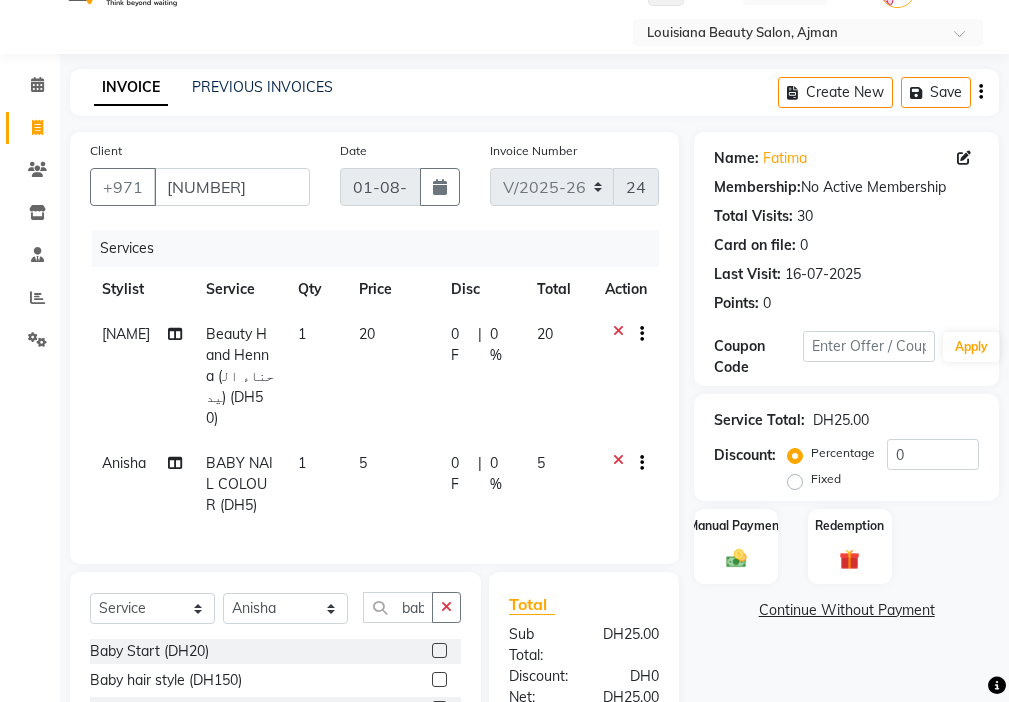 checkbox on "false" 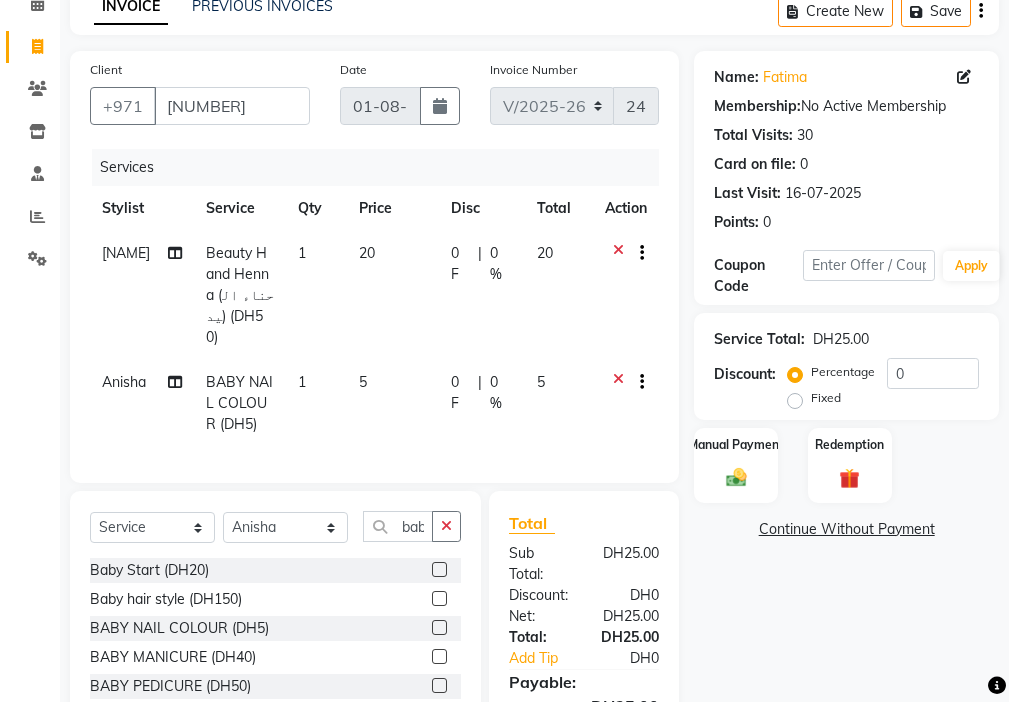 scroll, scrollTop: 131, scrollLeft: 0, axis: vertical 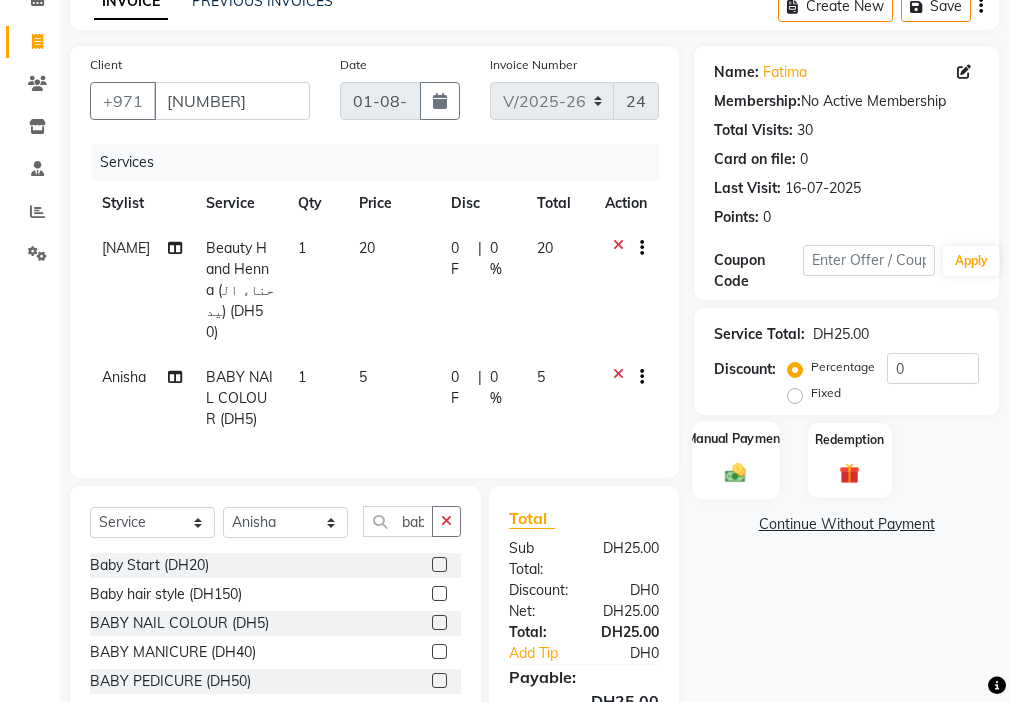 click 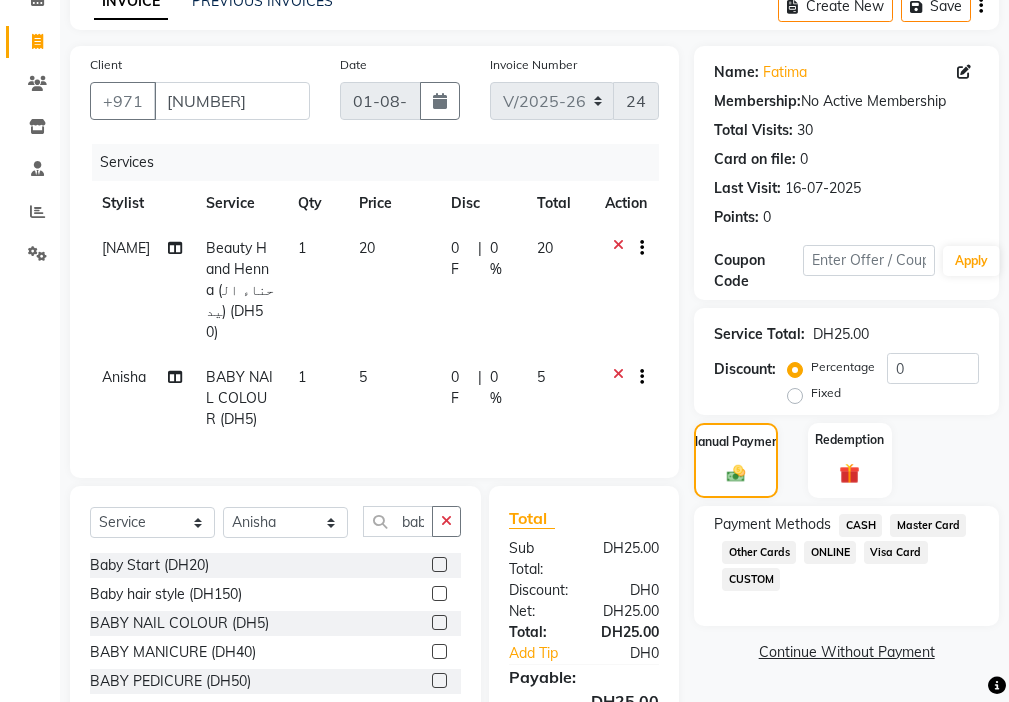 click on "Visa Card" 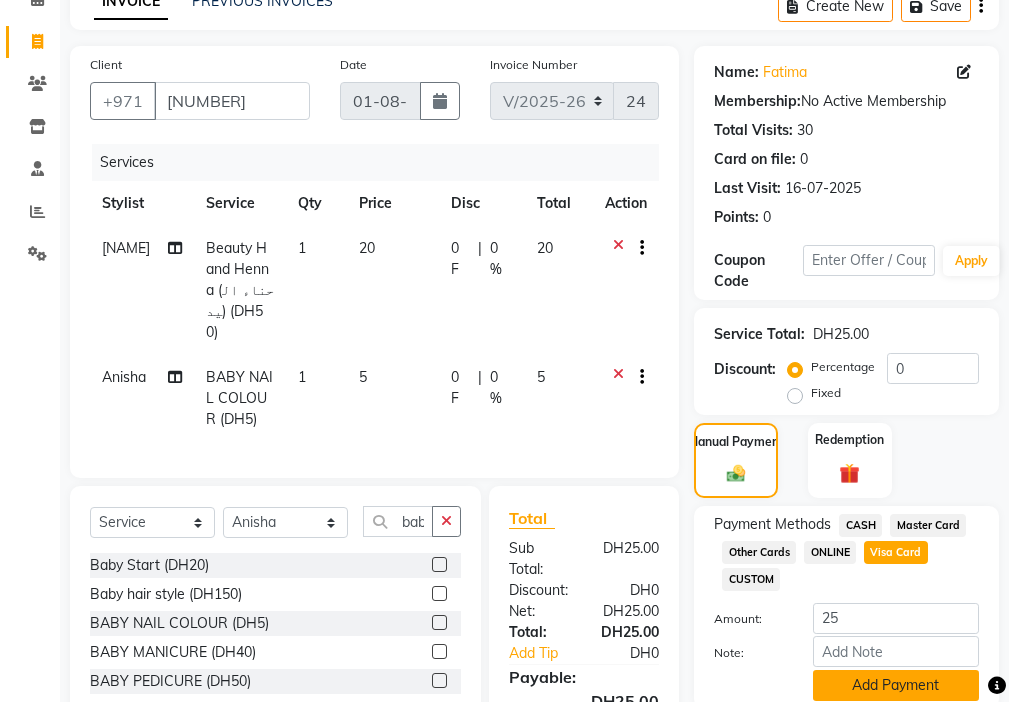 click on "Add Payment" 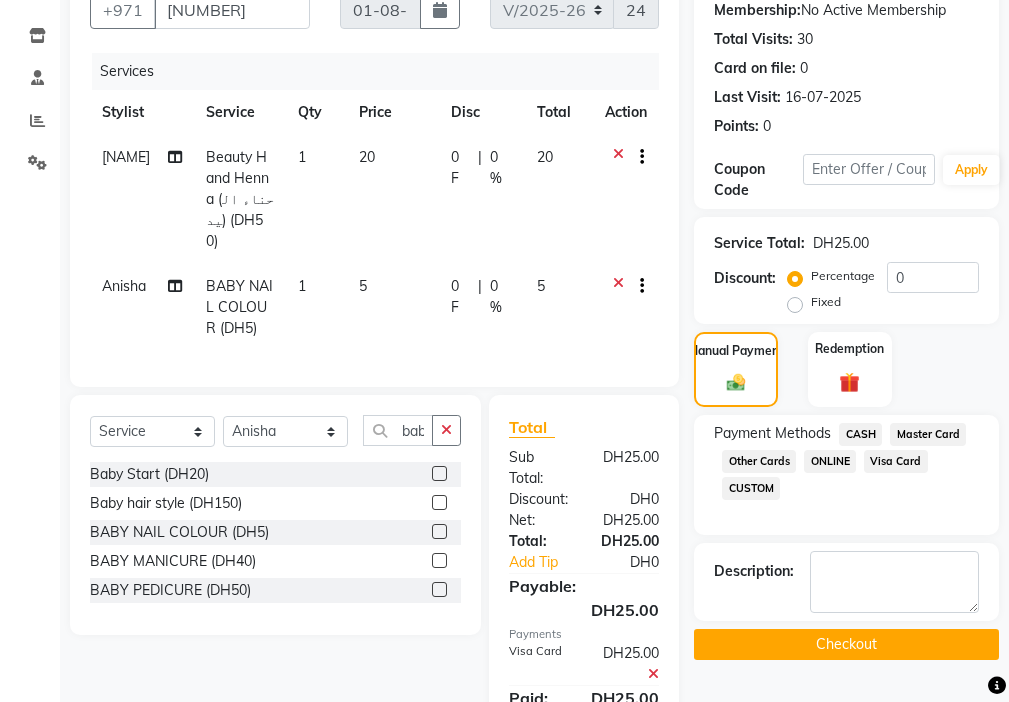 scroll, scrollTop: 320, scrollLeft: 0, axis: vertical 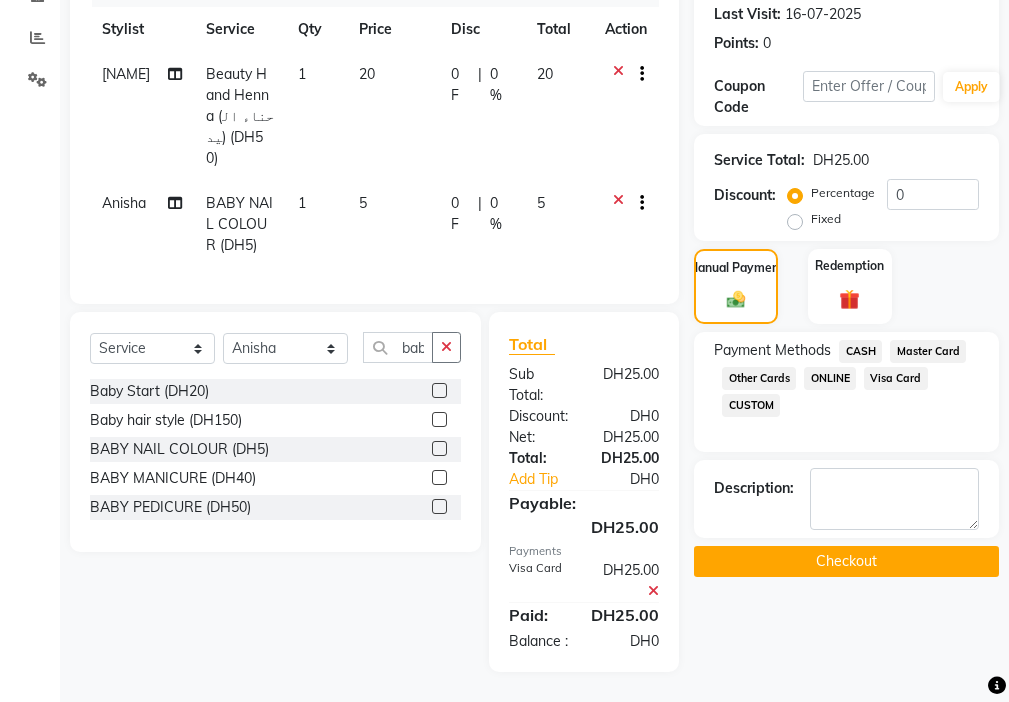 click on "Checkout" 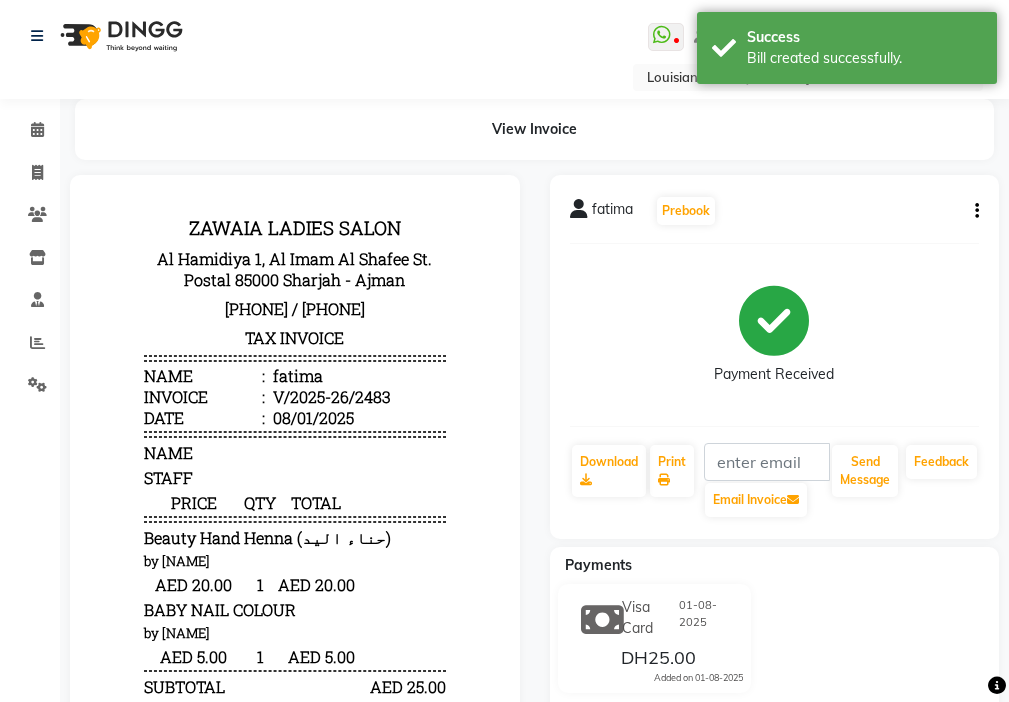 scroll, scrollTop: 0, scrollLeft: 0, axis: both 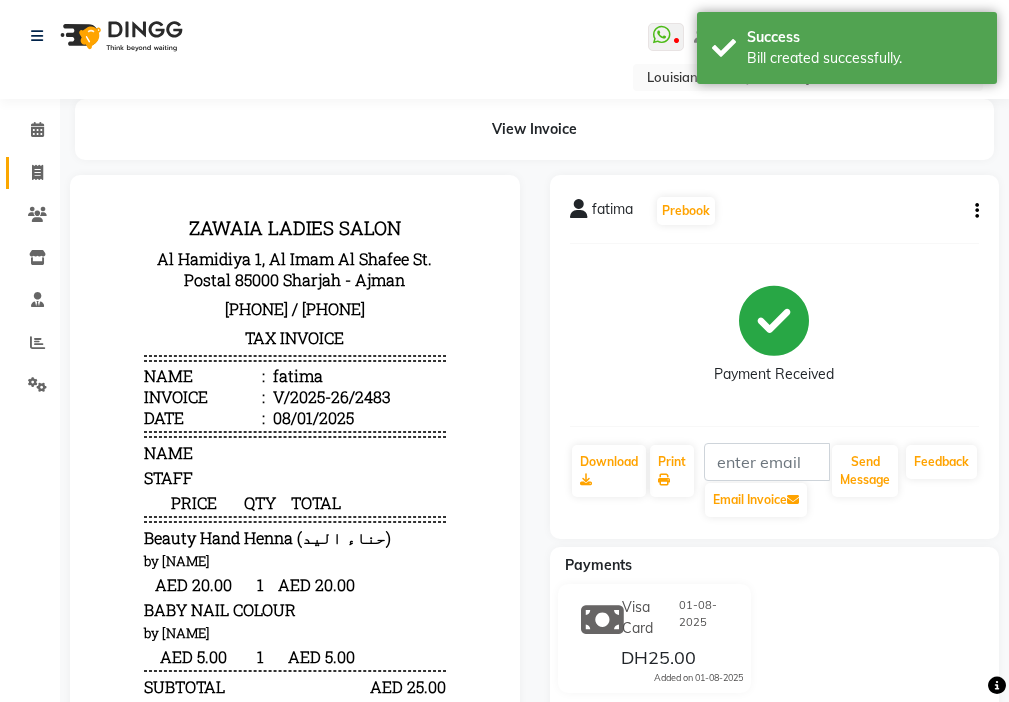 click on "Invoice" 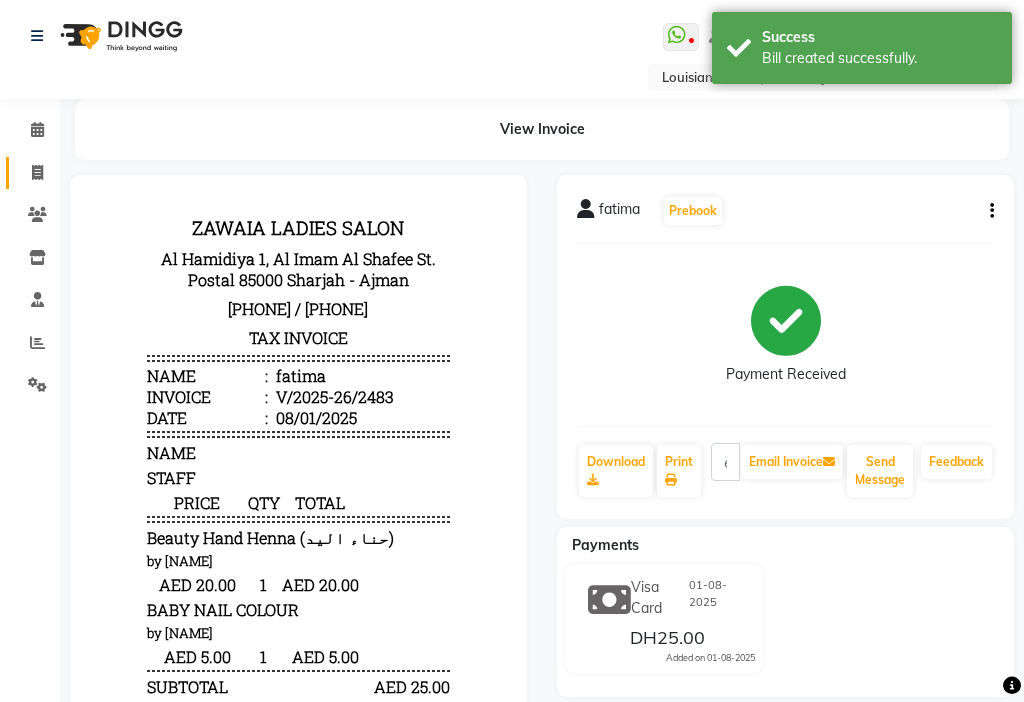 select on "service" 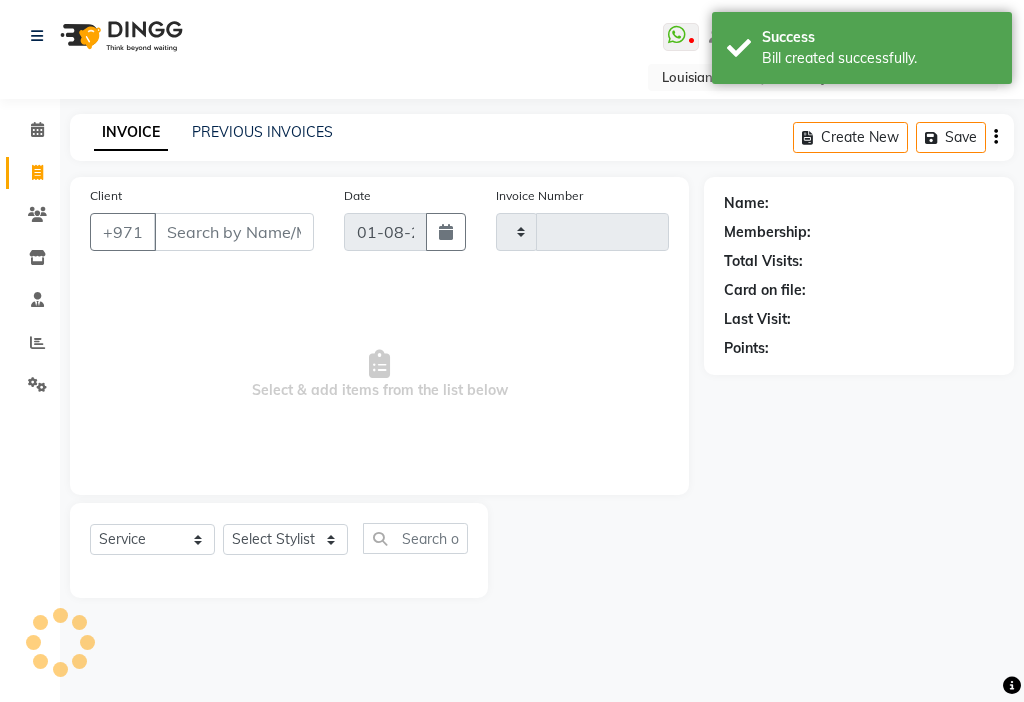 type on "2484" 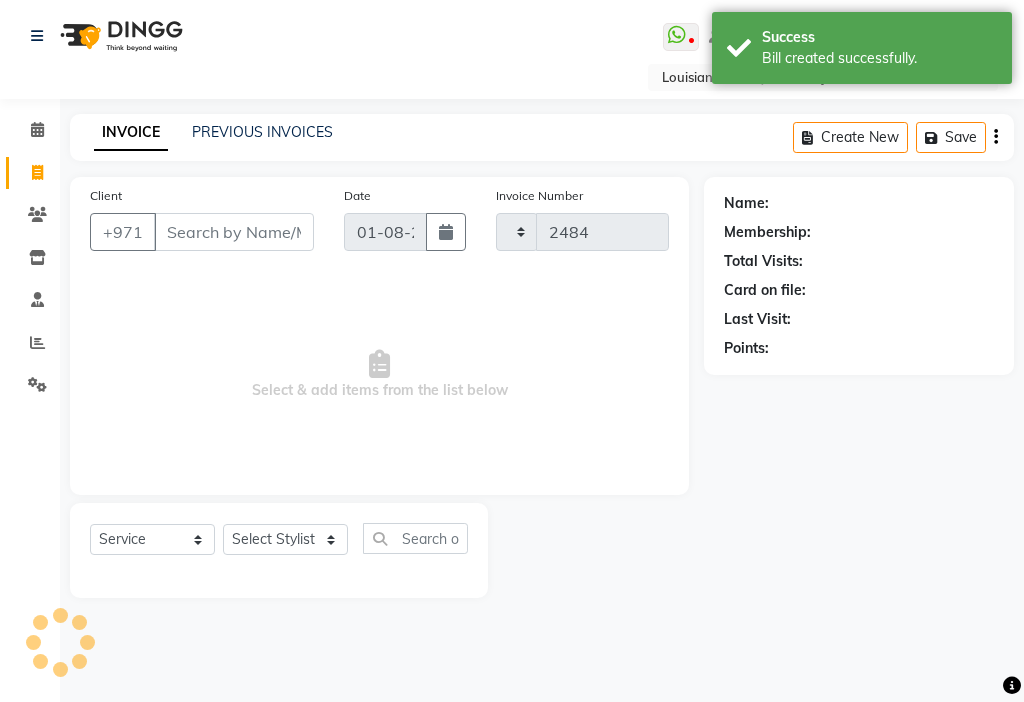 select on "637" 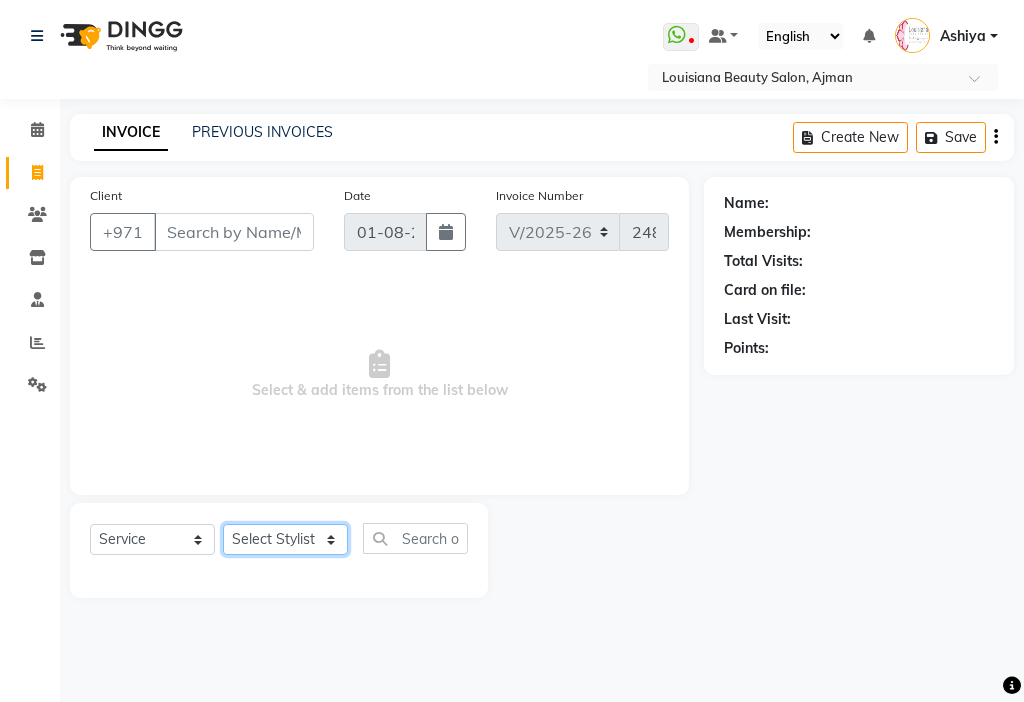click on "Select Stylist [NAME] [NAME] [NAME] [NAME] Cashier [NAME] [NAME] [NAME] [NAME] [NAME] Madam [NAME] [NAME] [NAME] [NAME] [NAME] [NAME] [NAME] [NAME]" 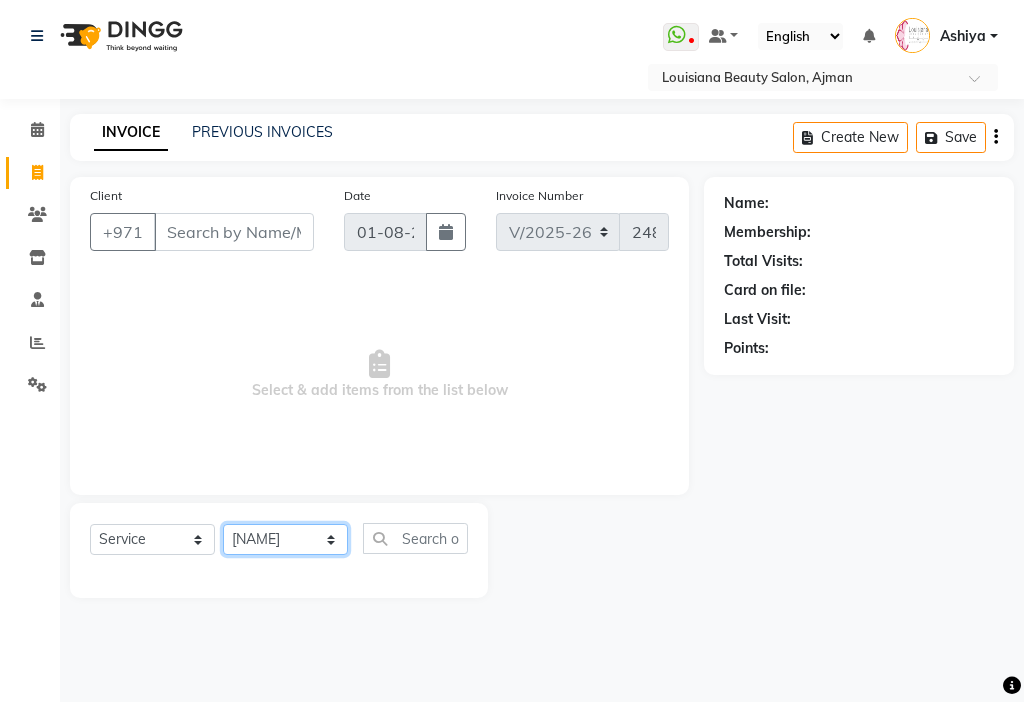 click on "Select Stylist [NAME] [NAME] [NAME] [NAME] Cashier [NAME] [NAME] [NAME] [NAME] [NAME] Madam [NAME] [NAME] [NAME] [NAME] [NAME] [NAME] [NAME] [NAME]" 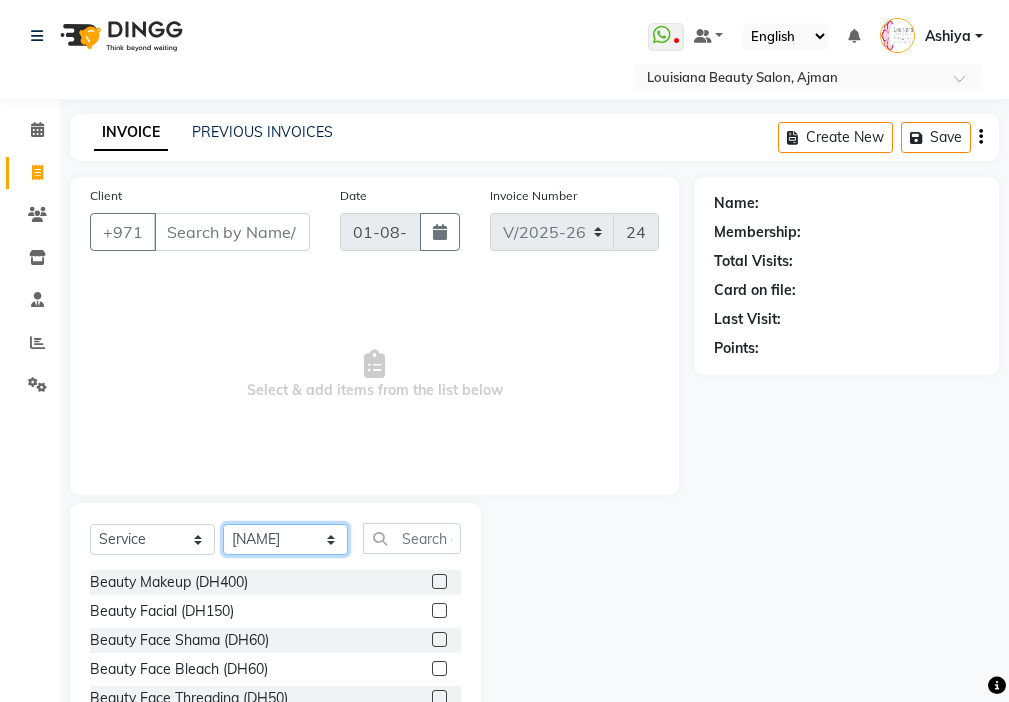 click on "Select Stylist [NAME] [NAME] [NAME] [NAME] Cashier [NAME] [NAME] [NAME] [NAME] [NAME] Madam [NAME] [NAME] [NAME] [NAME] [NAME] [NAME] [NAME] [NAME]" 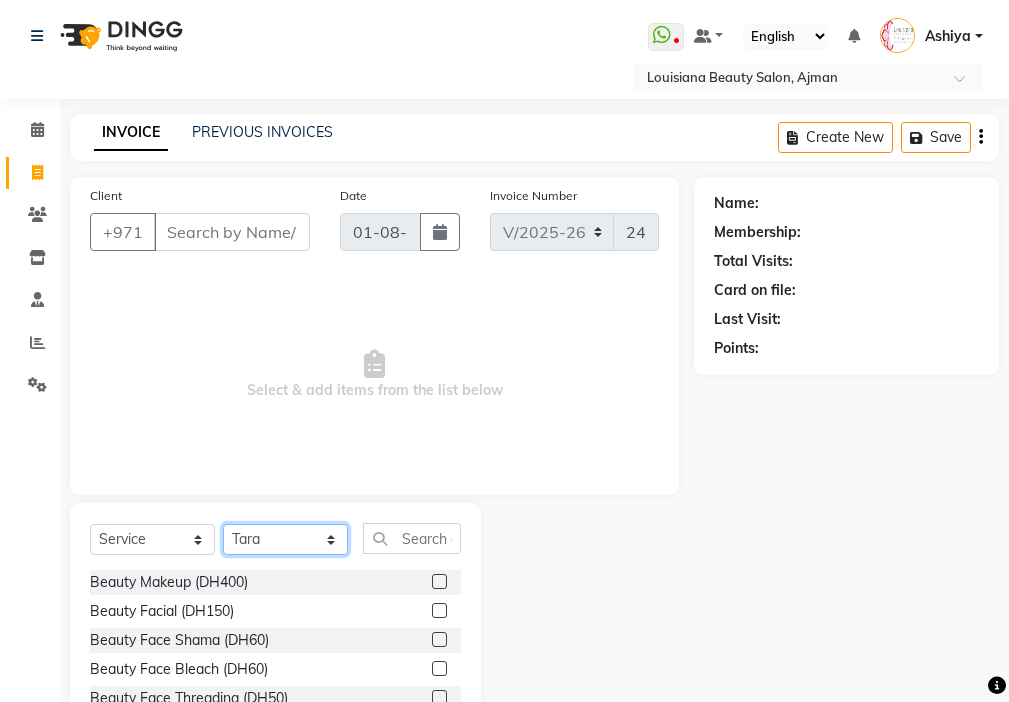click on "Select Stylist [NAME] [NAME] [NAME] [NAME] Cashier [NAME] [NAME] [NAME] [NAME] [NAME] Madam [NAME] [NAME] [NAME] [NAME] [NAME] [NAME] [NAME] [NAME]" 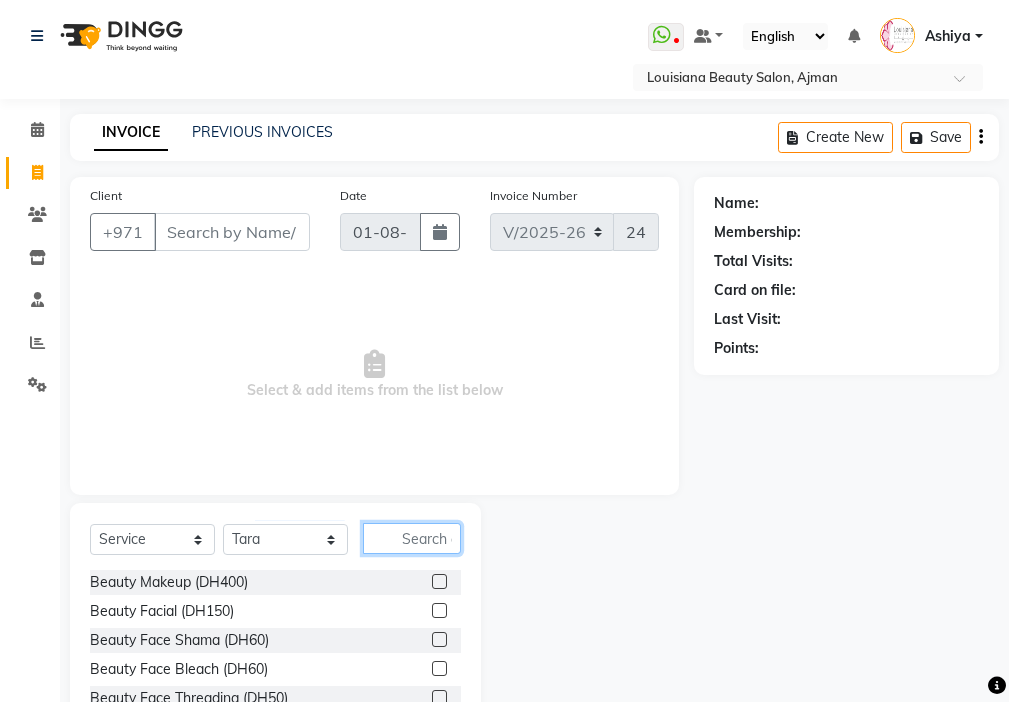 click 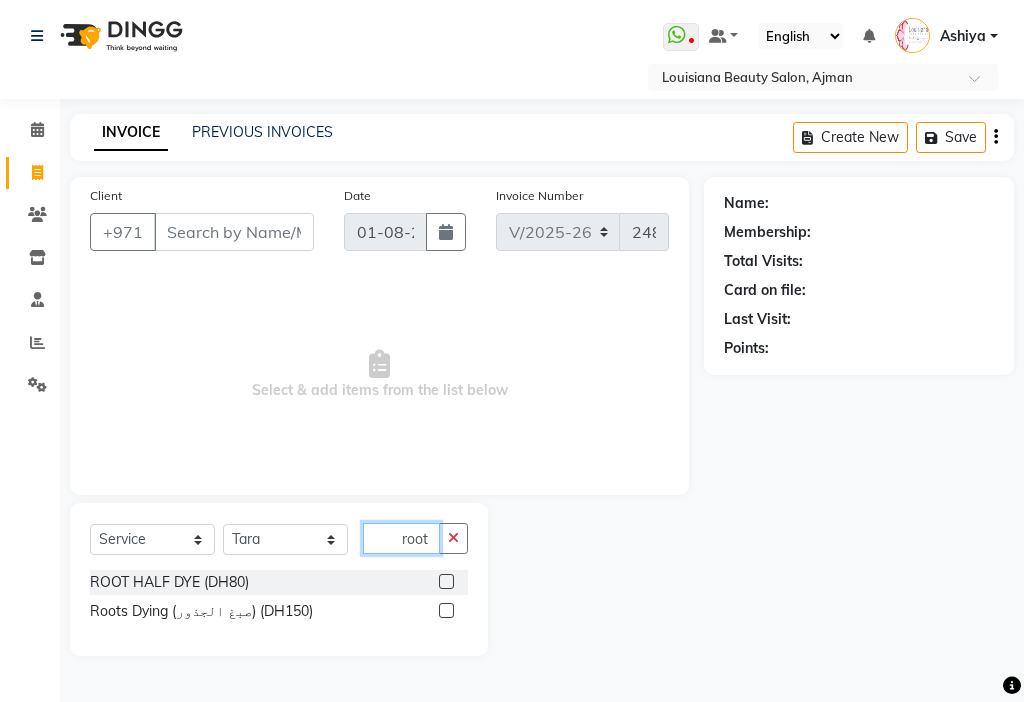 type on "root" 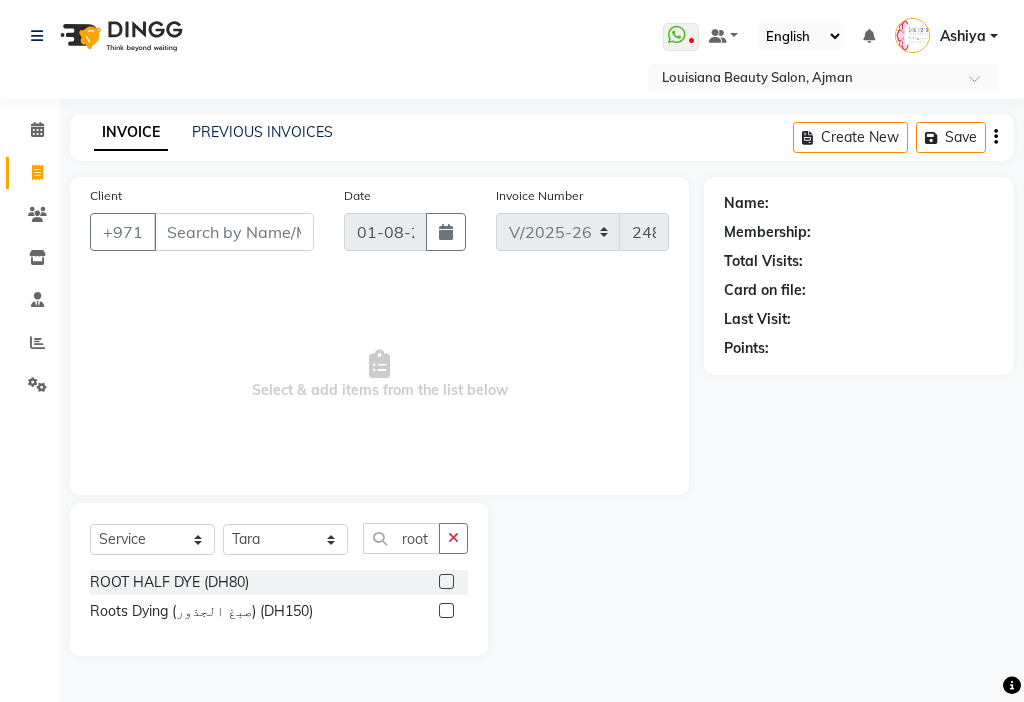 click 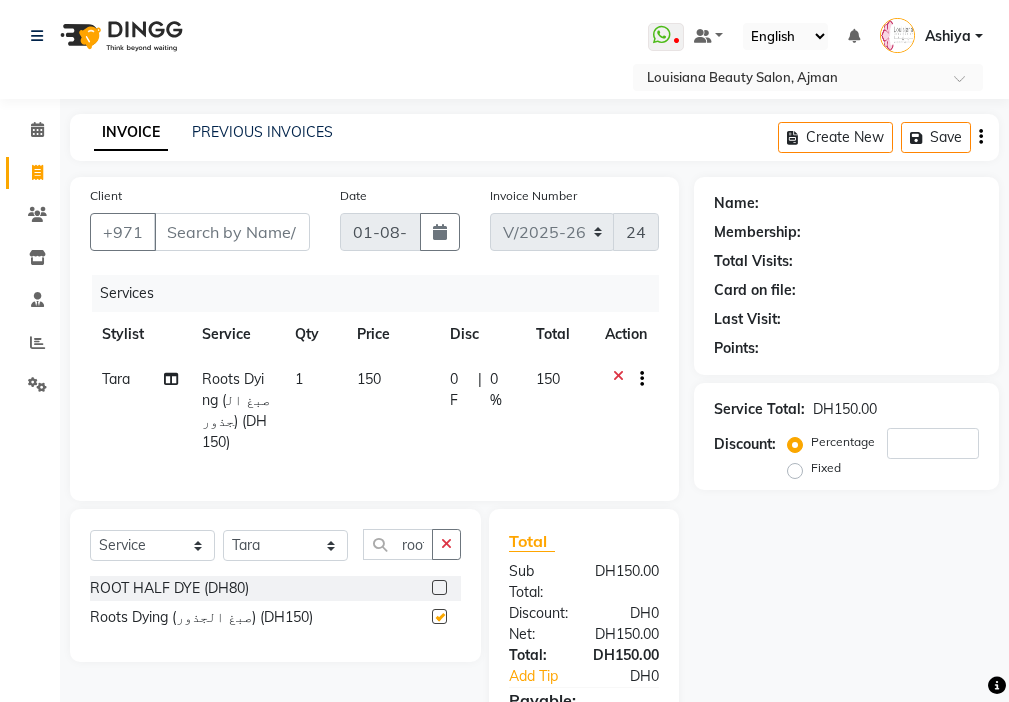 click on "150" 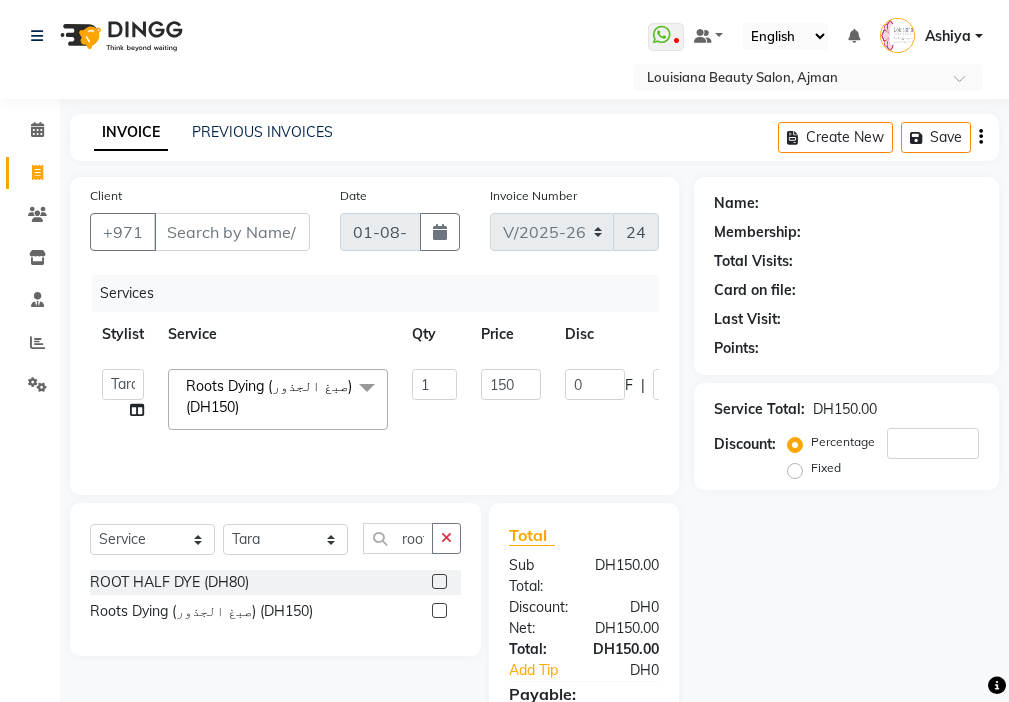 checkbox on "false" 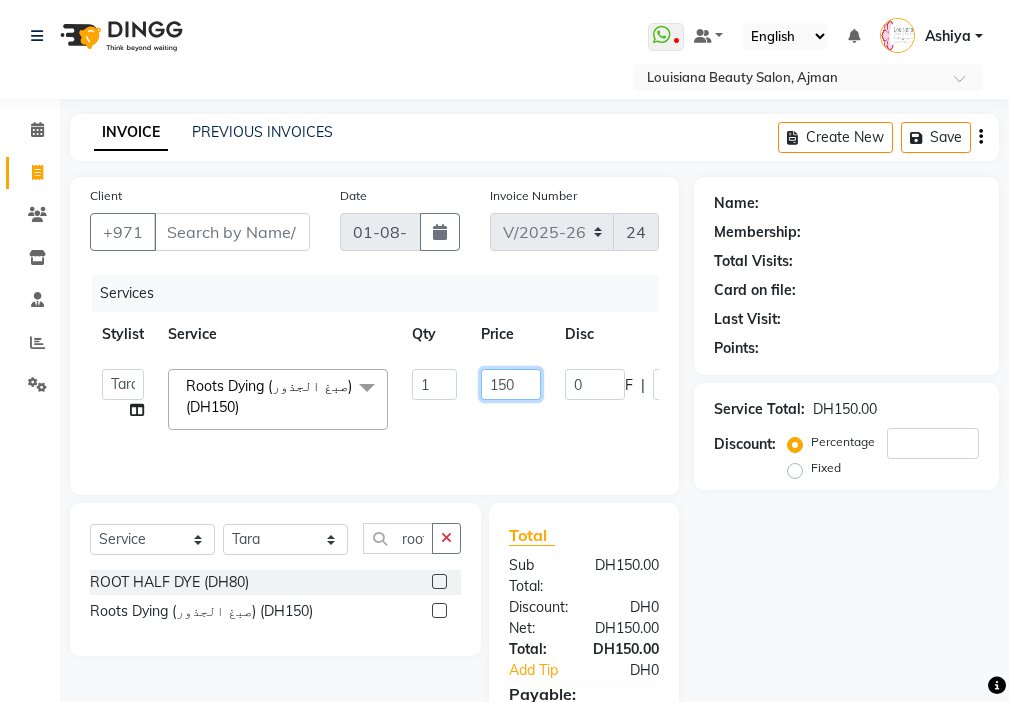 click on "150" 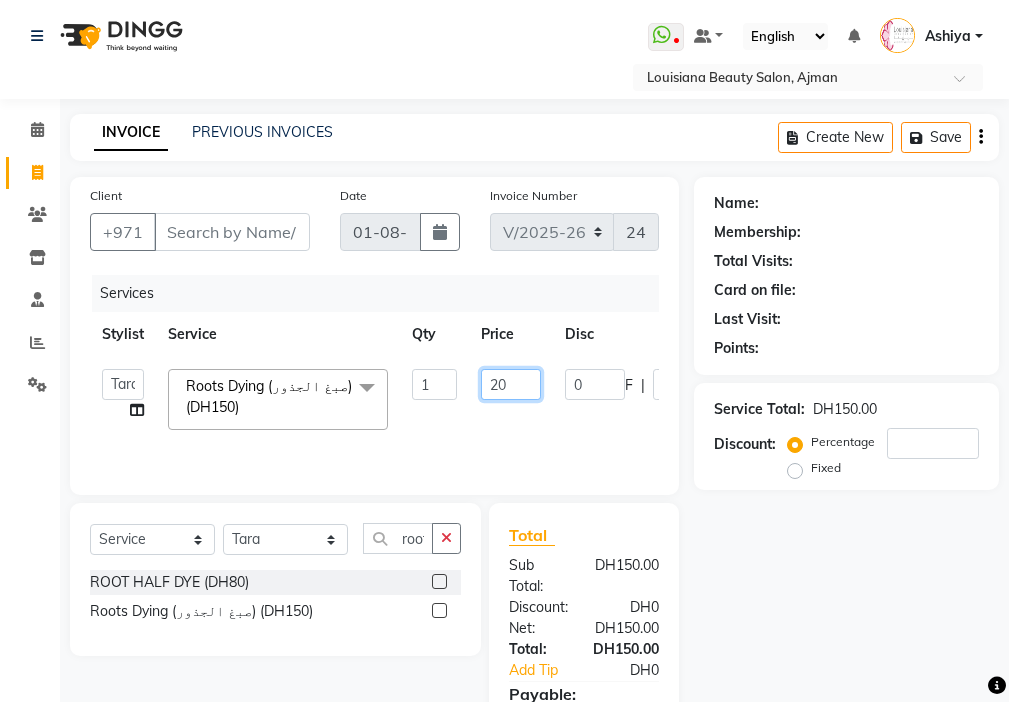 type on "200" 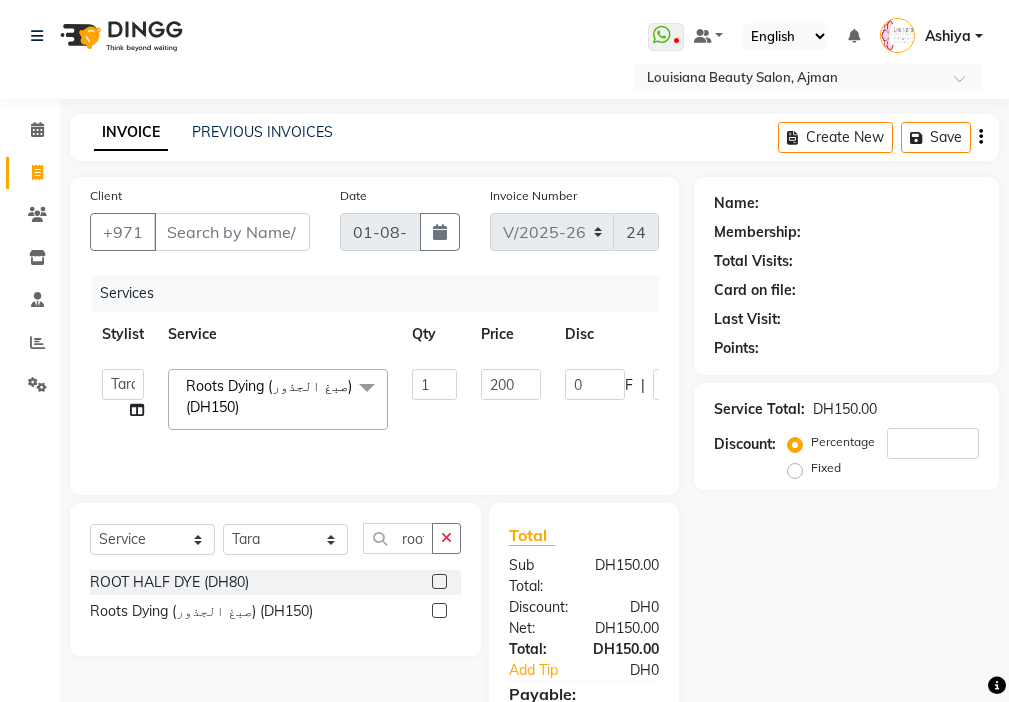 click on "[NAME]   [NAME]   [NAME]   [NAME]   Cashier   [NAME]   [NAME]   [NAME]   [NAME]   [NAME]   Madam   [NAME]   [NAME]   [NAME]   [NAME]   [NAME]   [NAME]   [NAME]   [NAME]  Roots Dying (صبغ الجذور) (DH150)  x Beauty Makeup (DH400) Beauty Facial (DH150) Beauty Face Shama (DH60) Beauty Face Bleach (DH60) Beauty Face Threading (DH50) Beauty Upper Lips Bleach (DH20) Forhead Waxing (DH10) Nose Waxing (DH10) Upper Lip Waxing (DH10) Hand Waxing Full (DH70) Beauty Eyelashes Adhesive (DH30) Beauty Eye Makeup (DH150) Beauty Hand Henna (حناء اليد) (DH50) Beauty Legs Henna(حناء الرجل) (DH50) paraffin wax hand (DH30) paraffin  wax leg  (DH50) chin threading (DH15) Extra Pin (DH20) ROOT HALF DYE (DH80) Beauty Gasha (DH50) Baby Start (DH20) Rinceage  (DH200) Enercose (DH200) Rosemary (DH80) Filler (DH0) Sedar (DH80) photo (DH10) Al mashat (DH80) Half leg Waxing (شمع نصف الرجل) (DH50) Half Hand Waxing (شمع اليدين) (DH40) Under Arms Waxing (شمع الابط) (DH20) SCRUB LEG (DH30)" 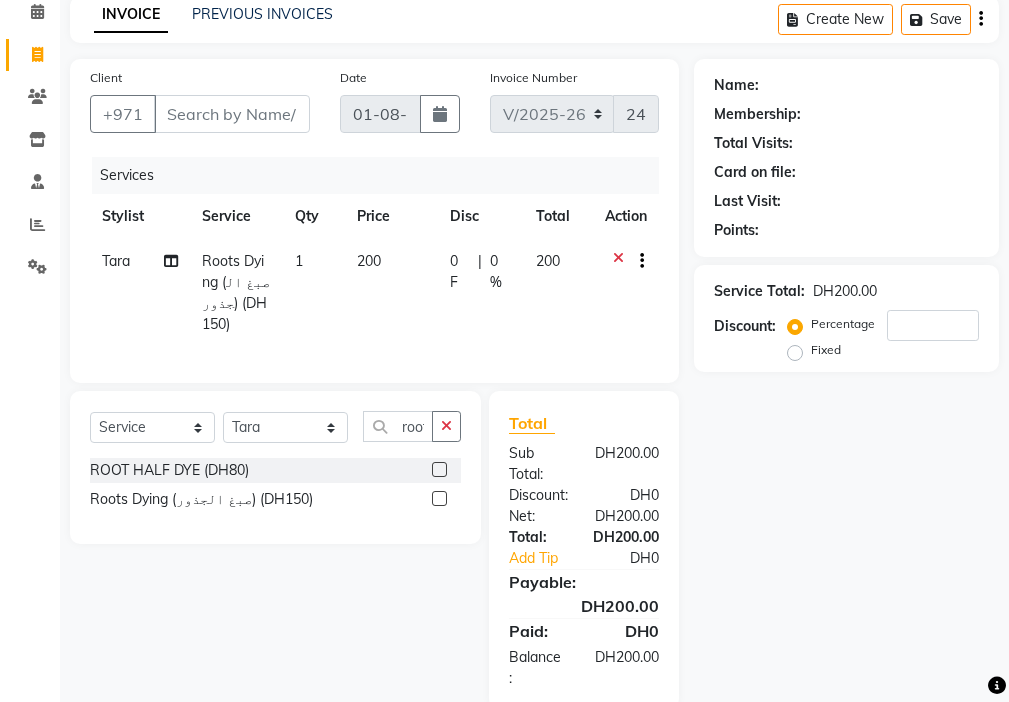 scroll, scrollTop: 122, scrollLeft: 0, axis: vertical 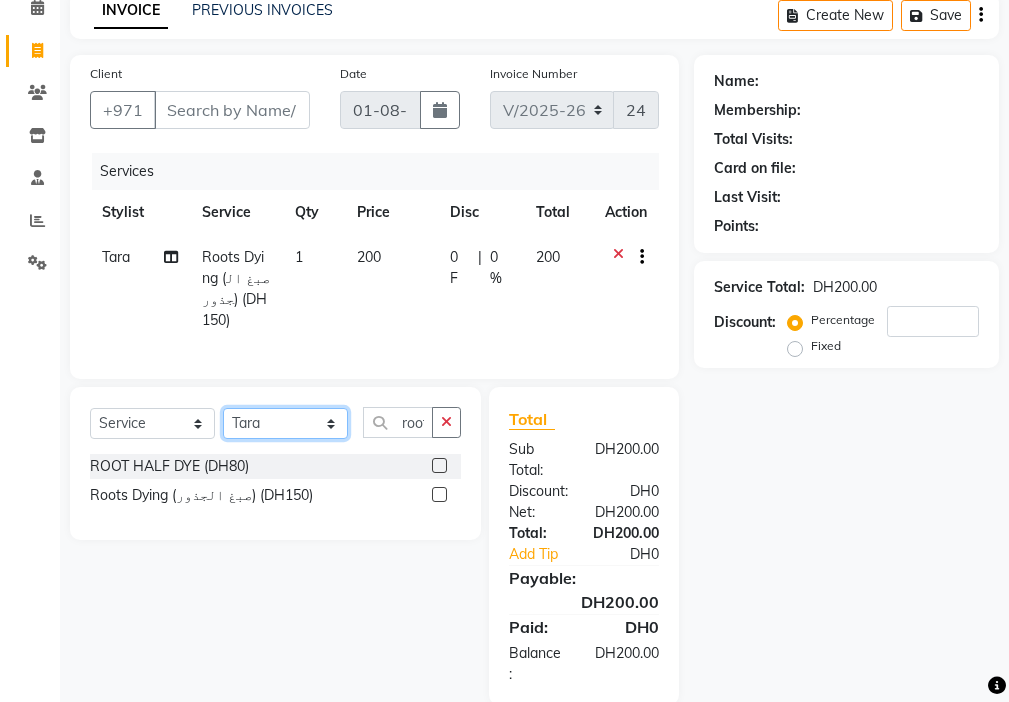 click on "Select Stylist [NAME] [NAME] [NAME] [NAME] Cashier [NAME] [NAME] [NAME] [NAME] [NAME] Madam [NAME] [NAME] [NAME] [NAME] [NAME] [NAME] [NAME] [NAME]" 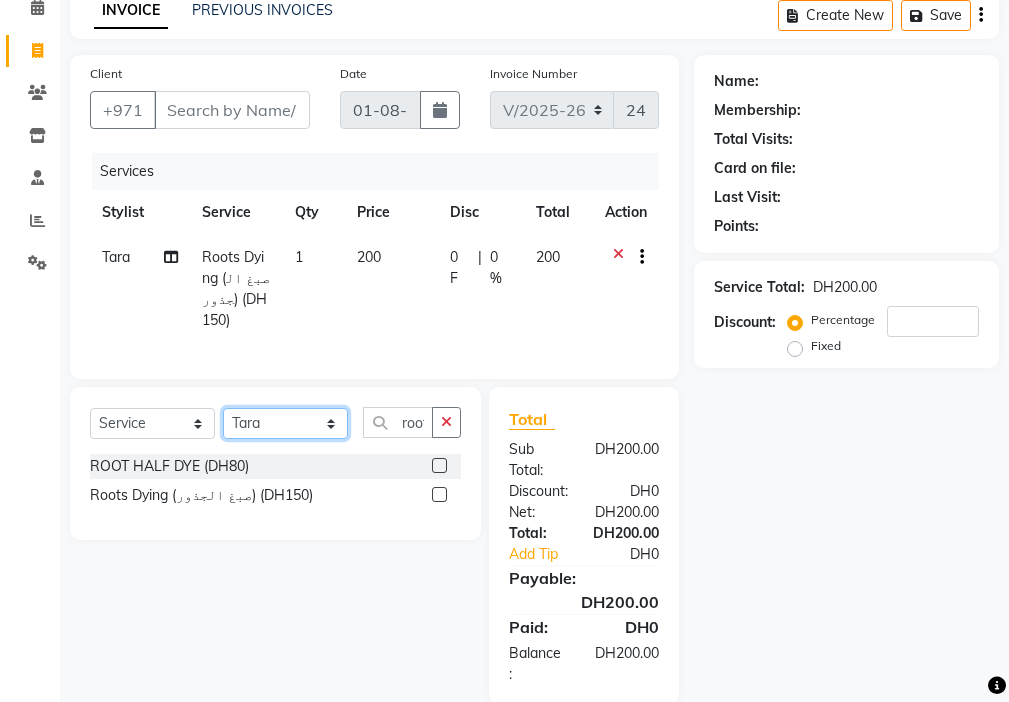 select on "68424" 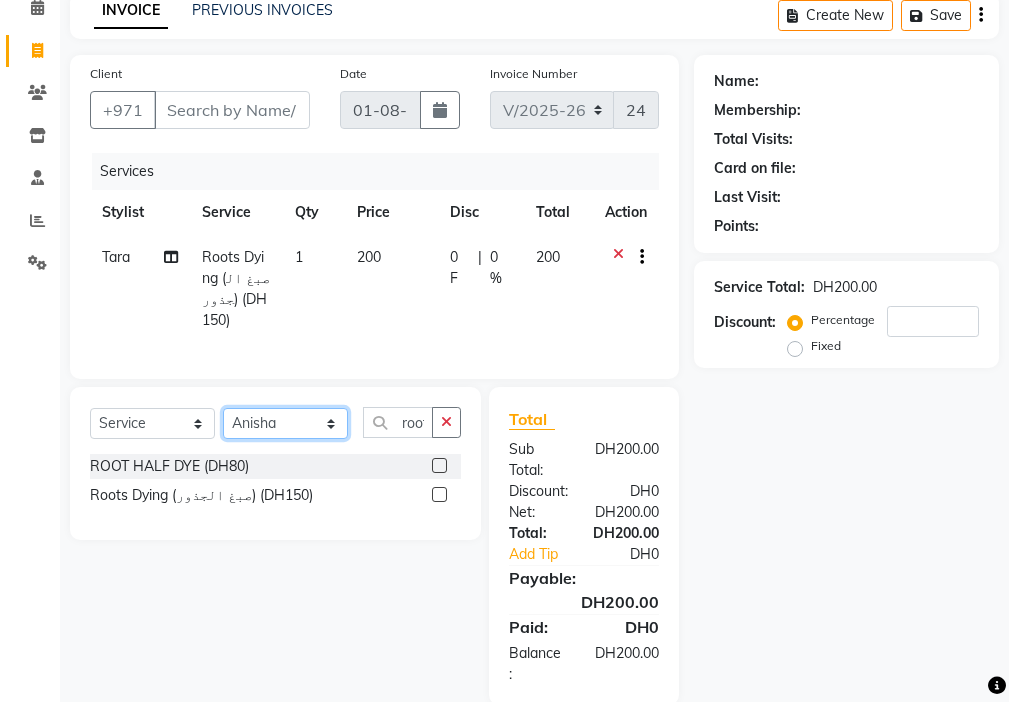 click on "Select Stylist [NAME] [NAME] [NAME] [NAME] Cashier [NAME] [NAME] [NAME] [NAME] [NAME] Madam [NAME] [NAME] [NAME] [NAME] [NAME] [NAME] [NAME] [NAME]" 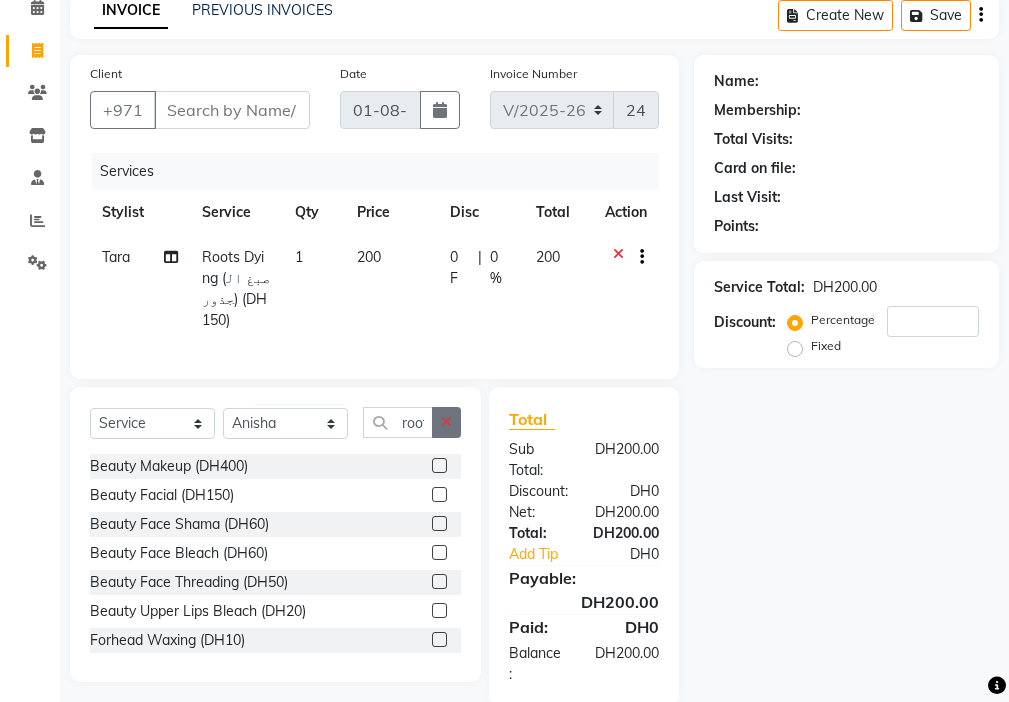 click 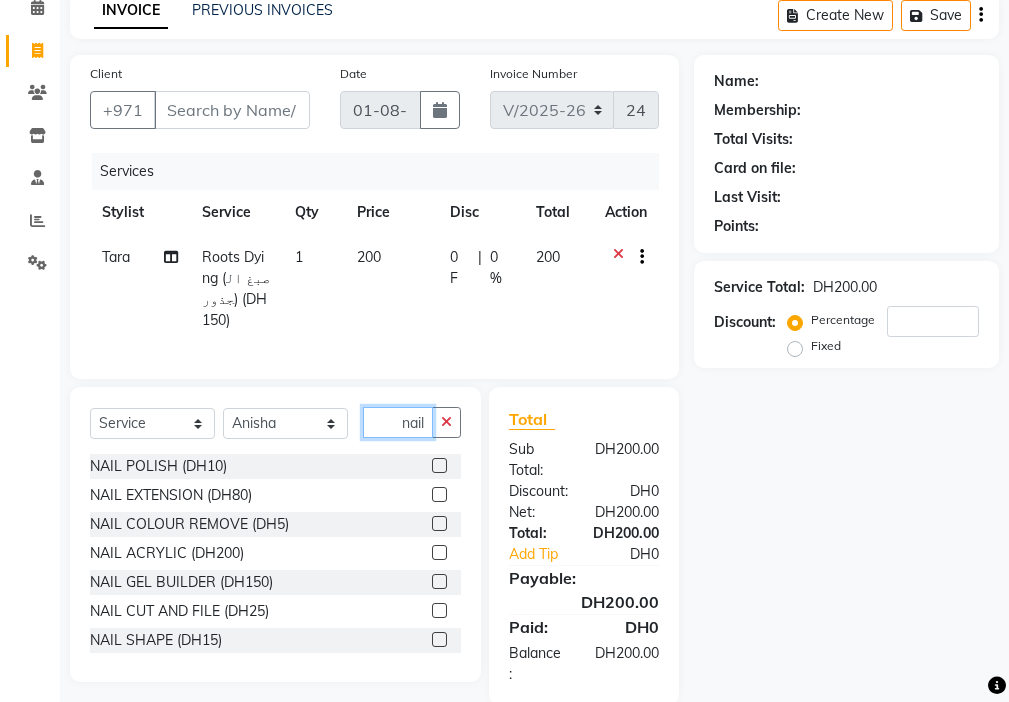 type on "nail" 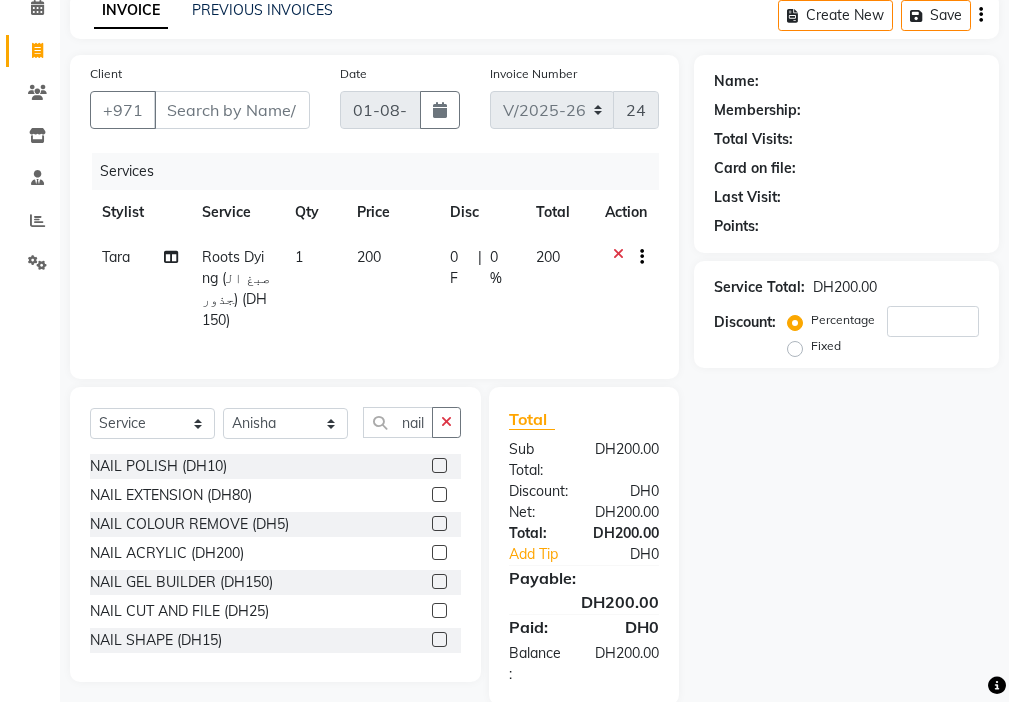 click 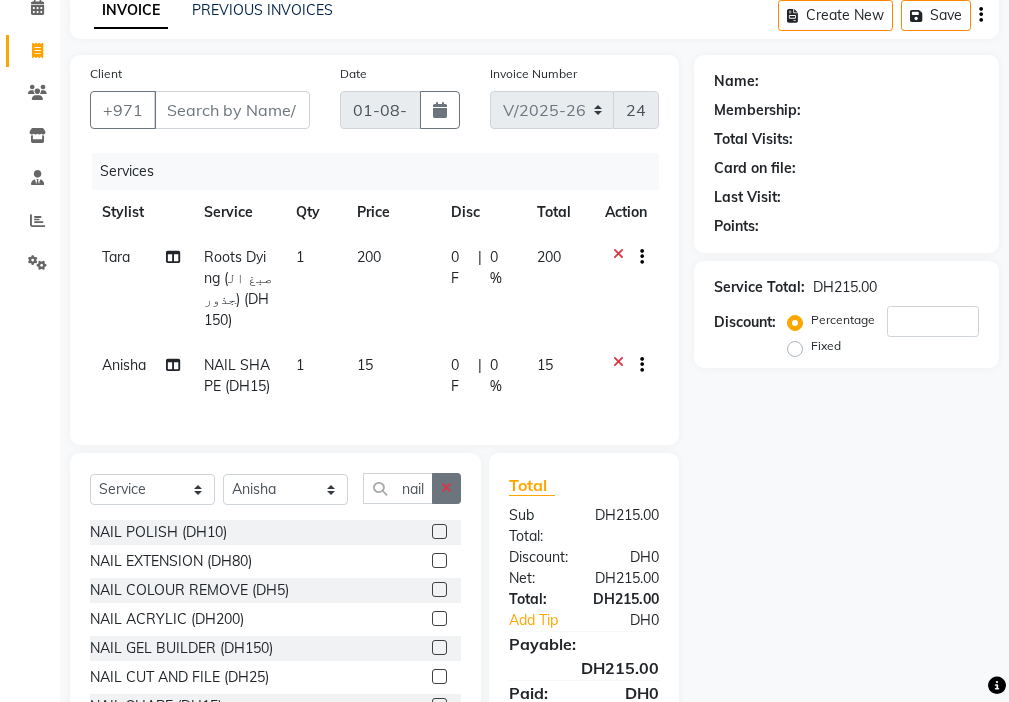 click 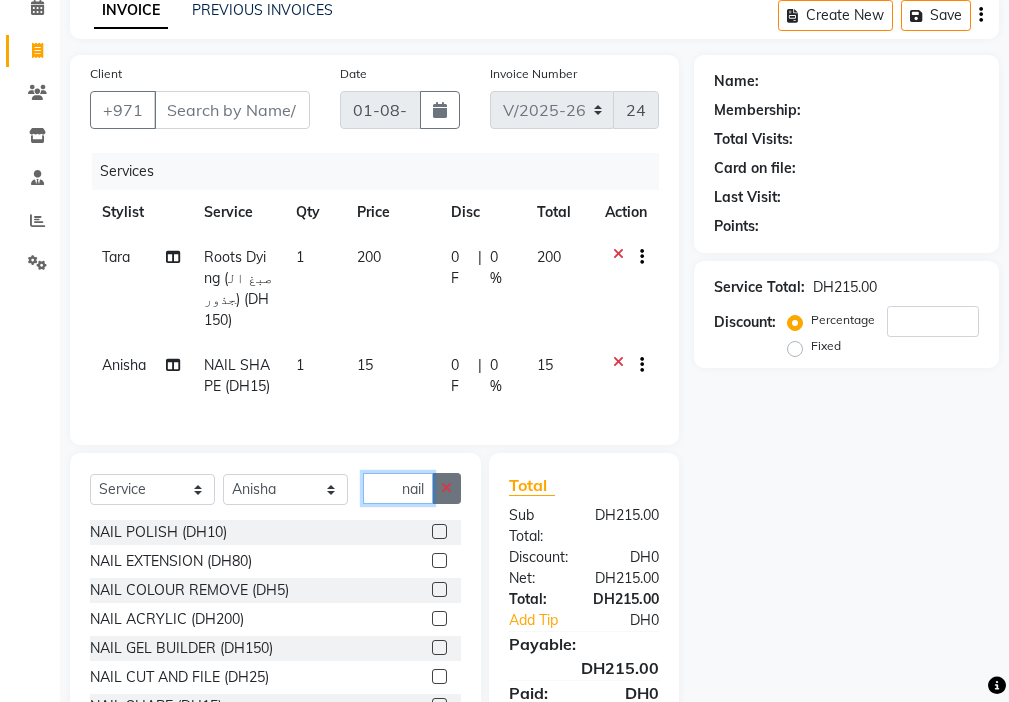 type 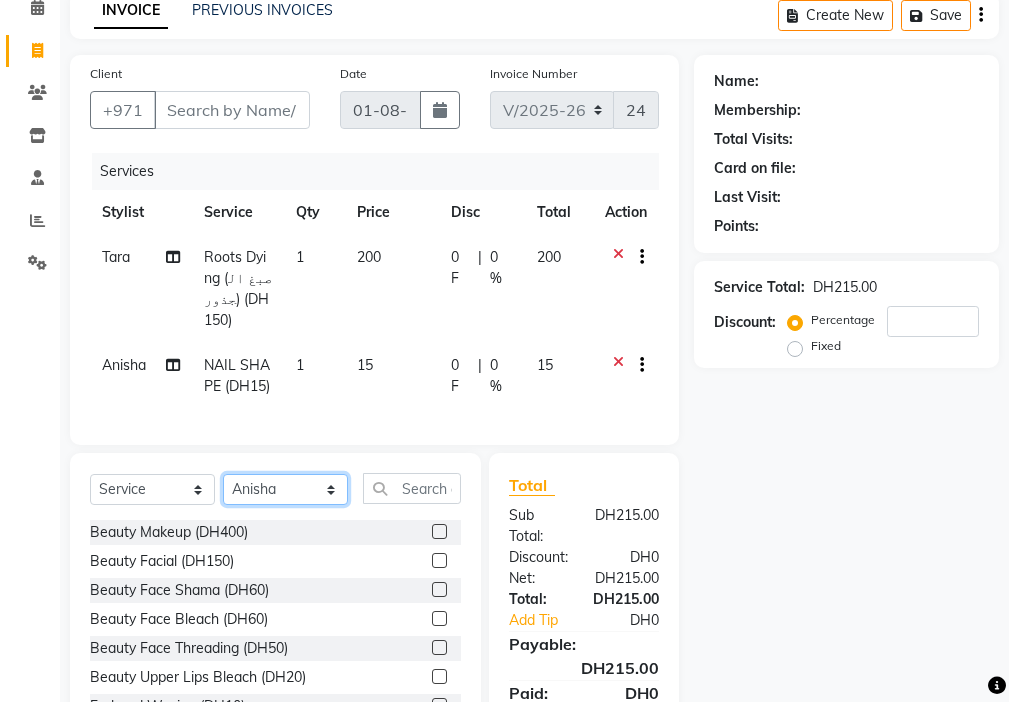 click on "Select Stylist [NAME] [NAME] [NAME] [NAME] Cashier [NAME] [NAME] [NAME] [NAME] [NAME] Madam [NAME] [NAME] [NAME] [NAME] [NAME] [NAME] [NAME] [NAME]" 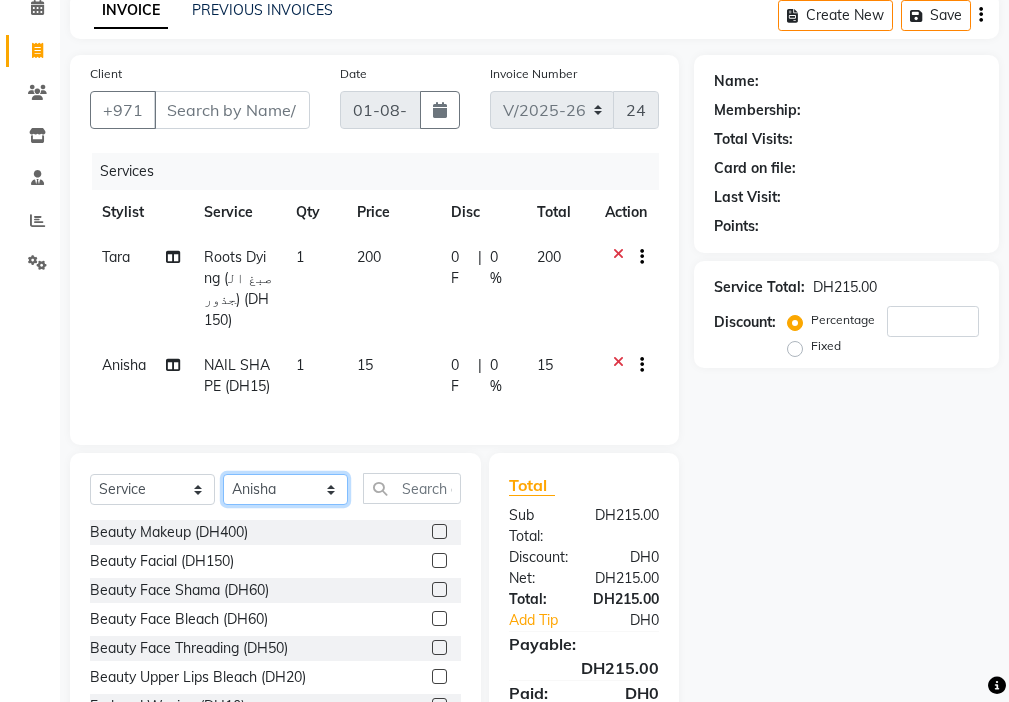 select on "68692" 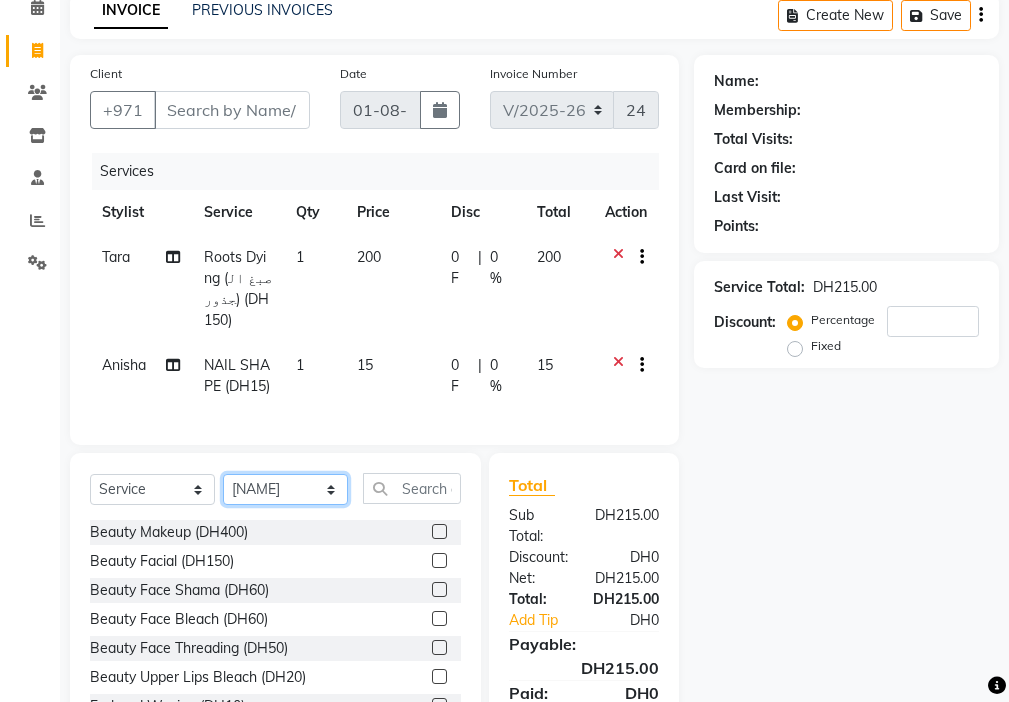 click on "Select Stylist [NAME] [NAME] [NAME] [NAME] Cashier [NAME] [NAME] [NAME] [NAME] [NAME] Madam [NAME] [NAME] [NAME] [NAME] [NAME] [NAME] [NAME] [NAME]" 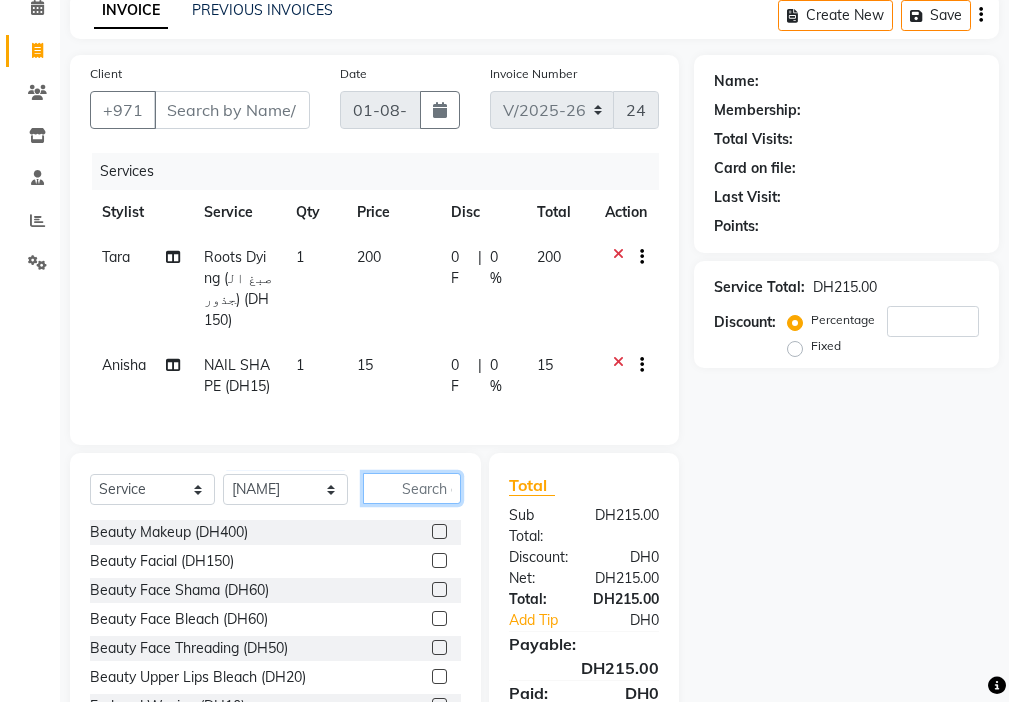 click 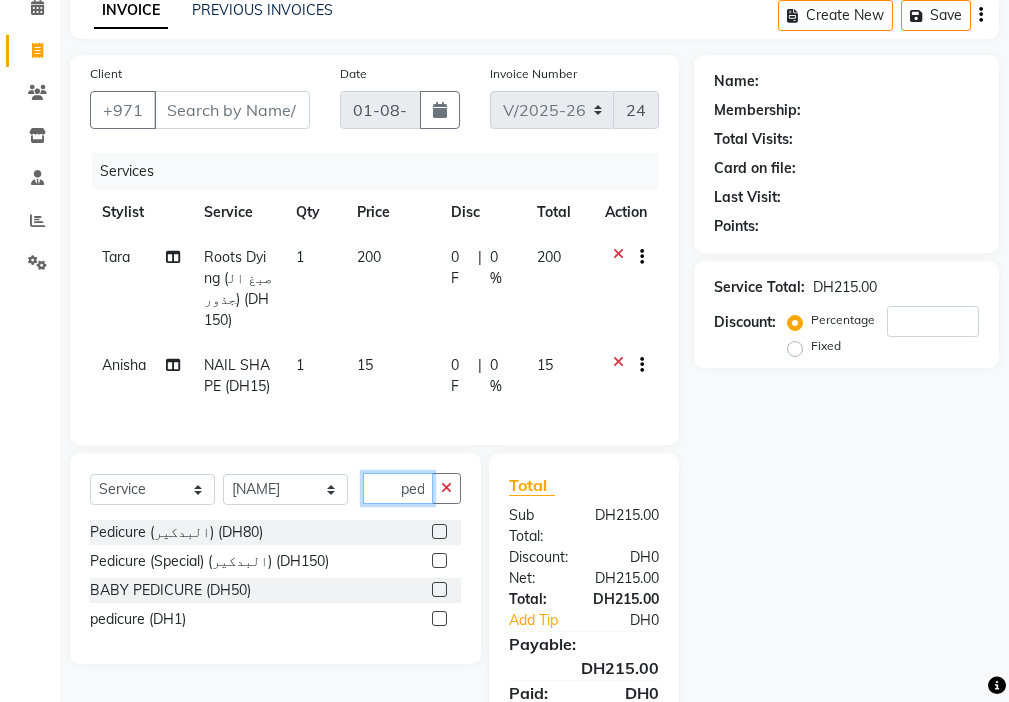 scroll, scrollTop: 0, scrollLeft: 4, axis: horizontal 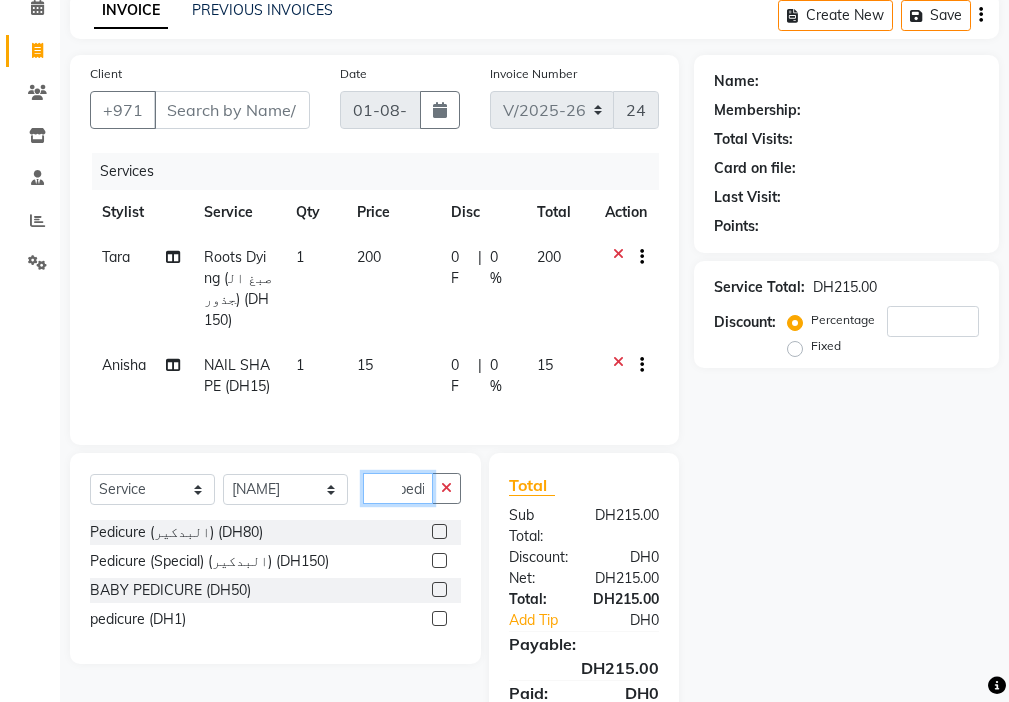 type on "pedi" 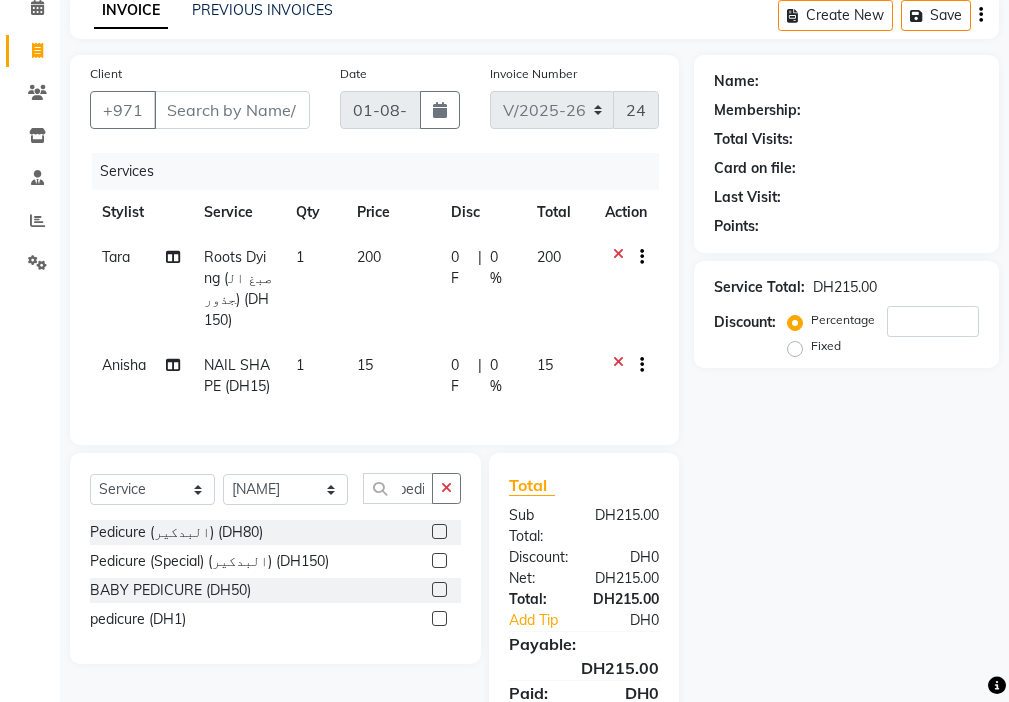 click 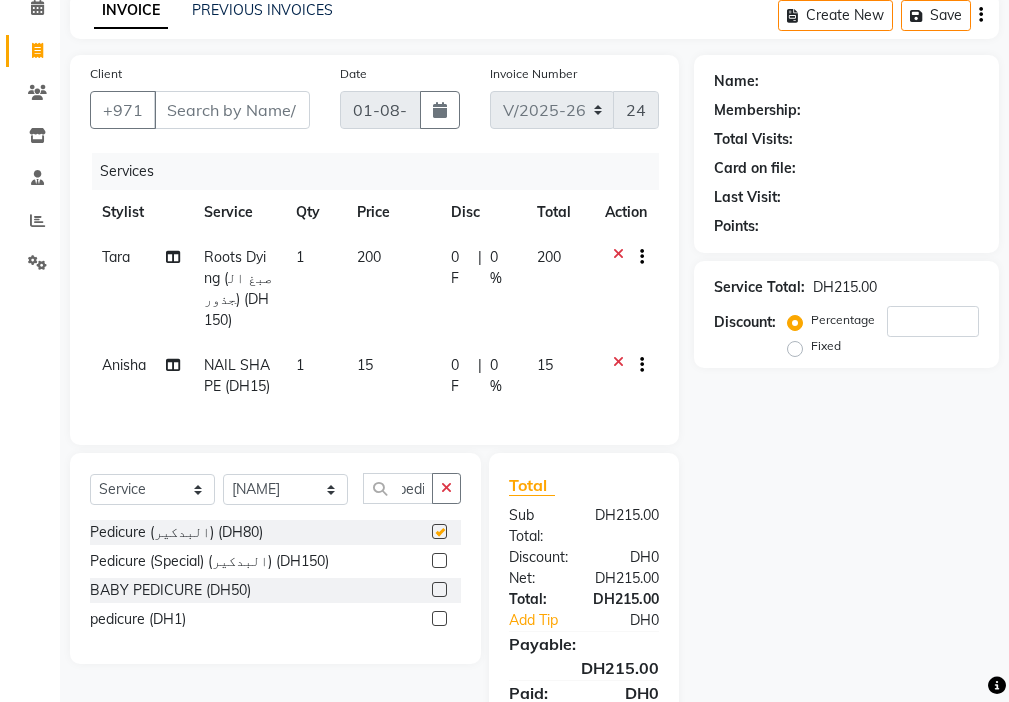 scroll, scrollTop: 0, scrollLeft: 0, axis: both 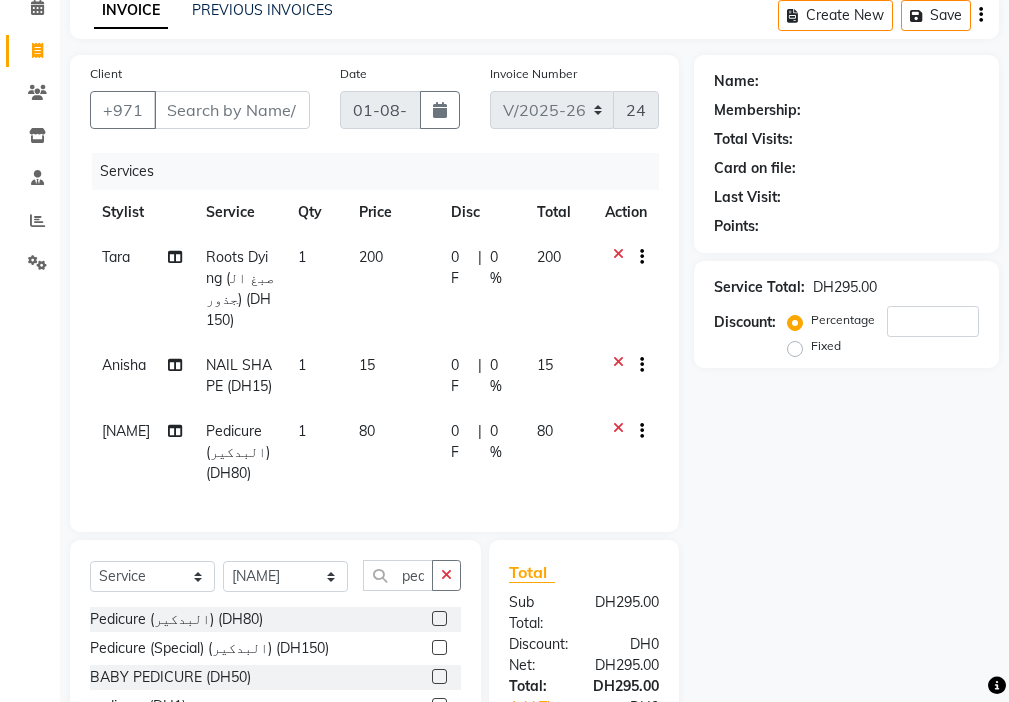 checkbox on "false" 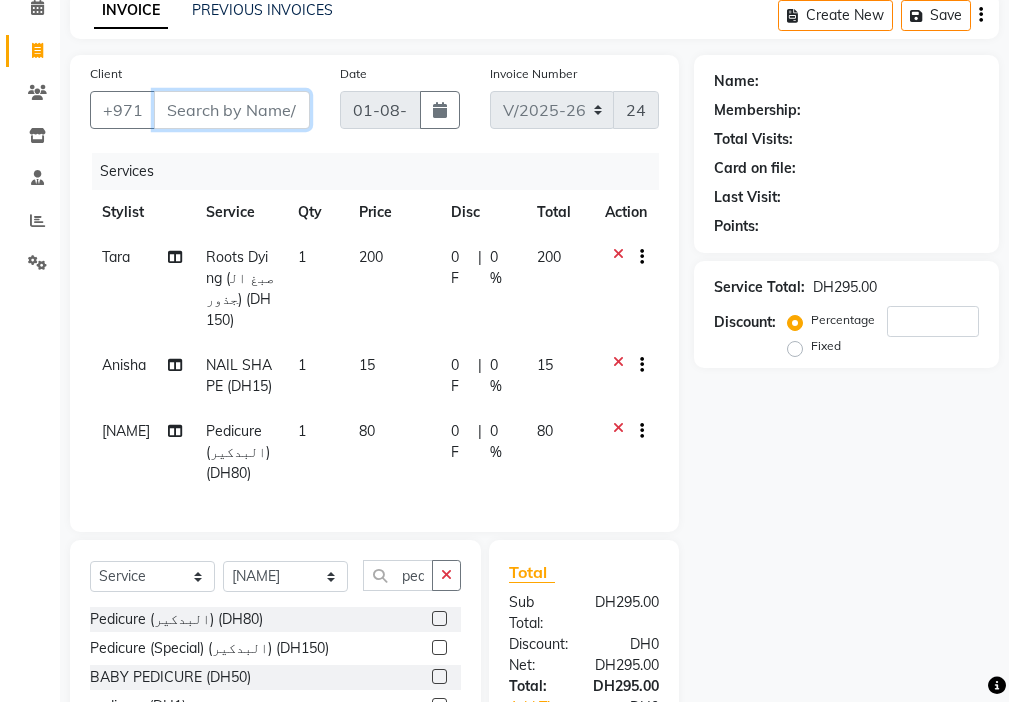 click on "Client" at bounding box center [232, 110] 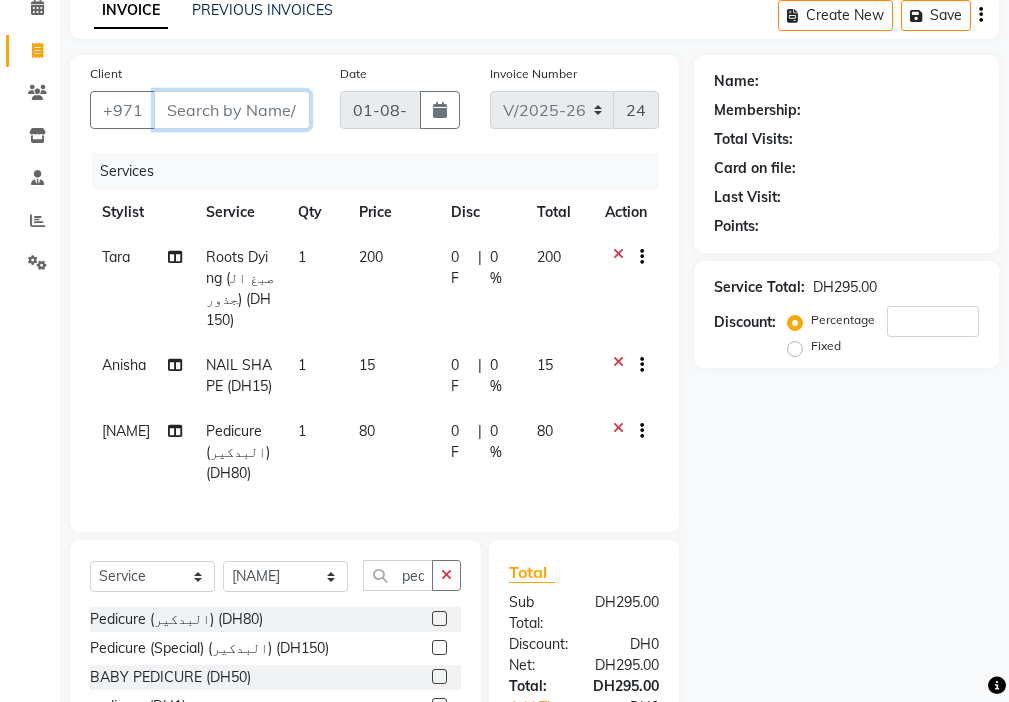 type on "5" 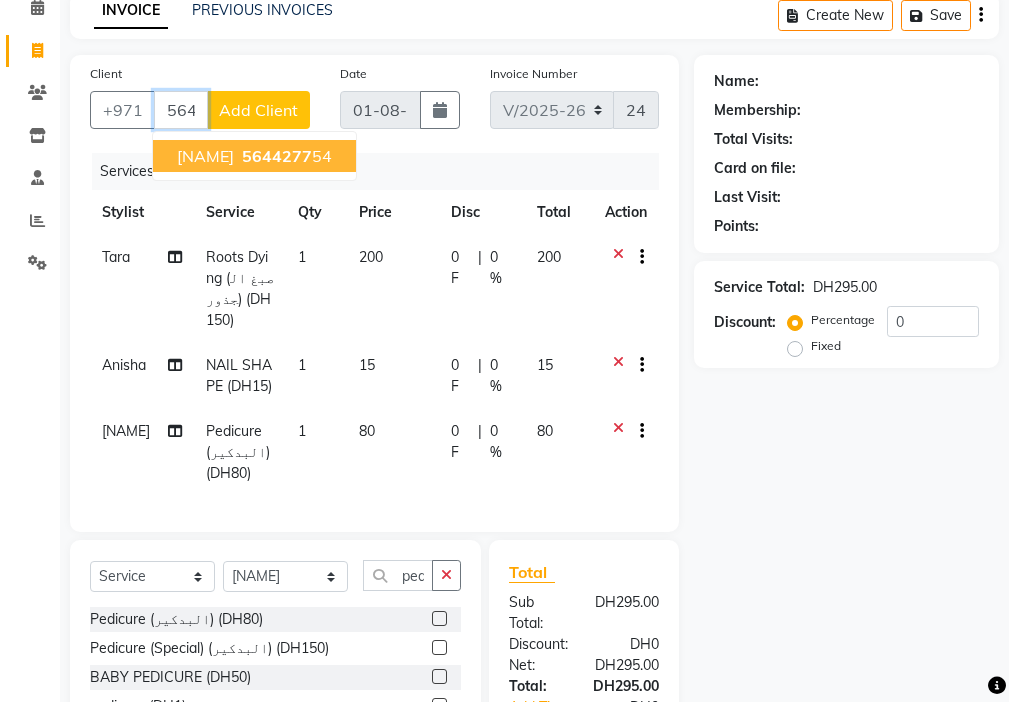 click on "[NUMBER]" at bounding box center [285, 156] 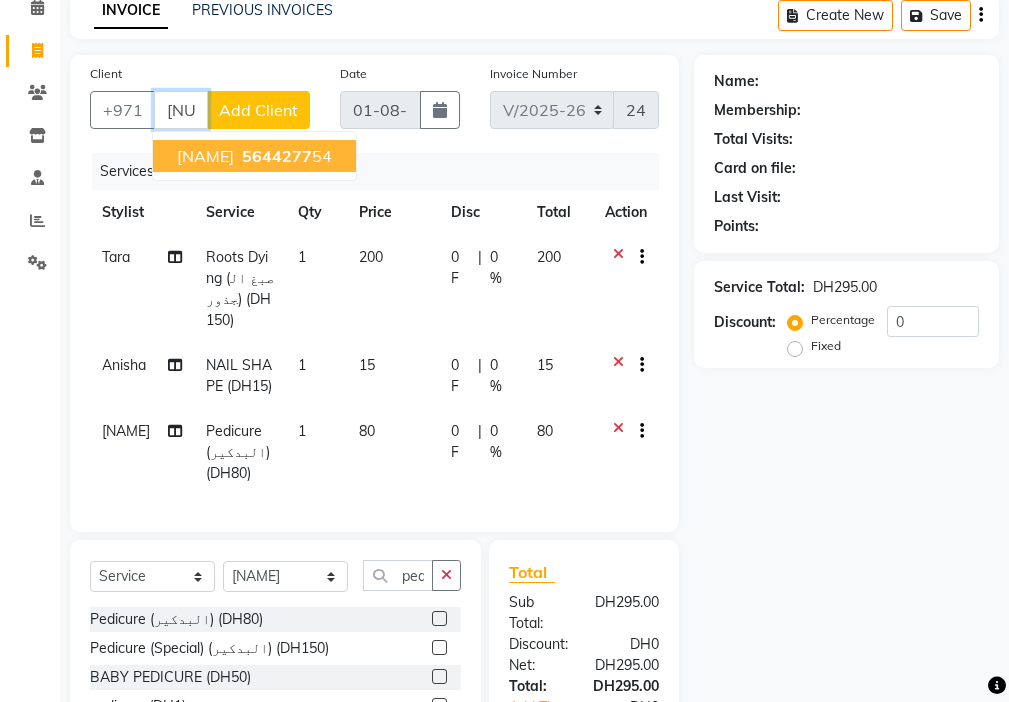 type on "[NUMBER]" 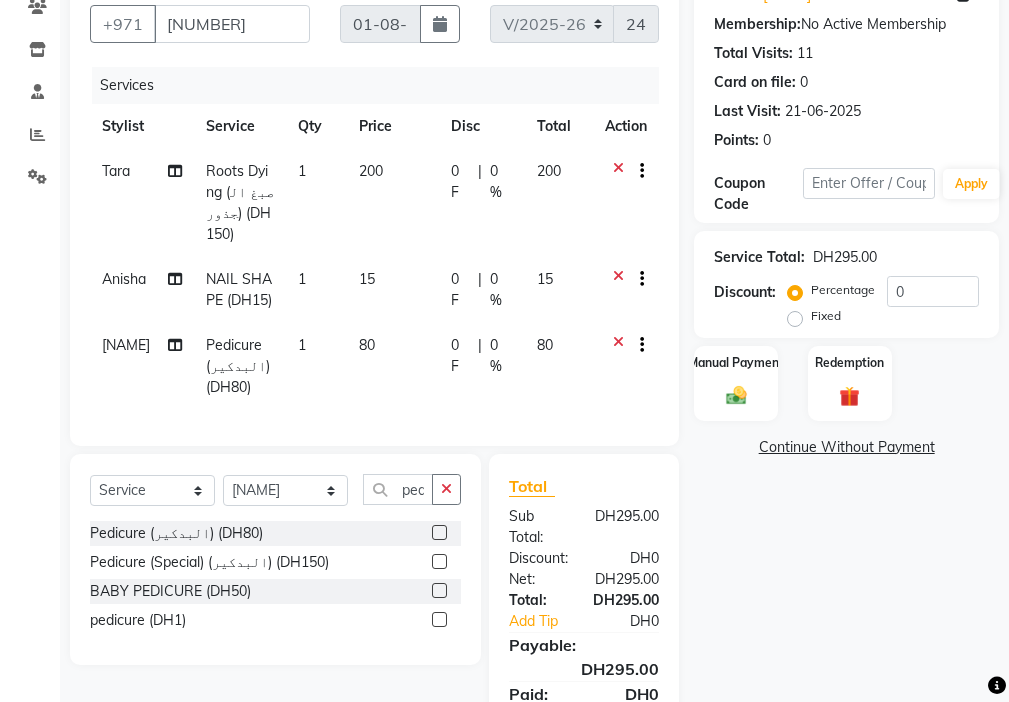 scroll, scrollTop: 184, scrollLeft: 0, axis: vertical 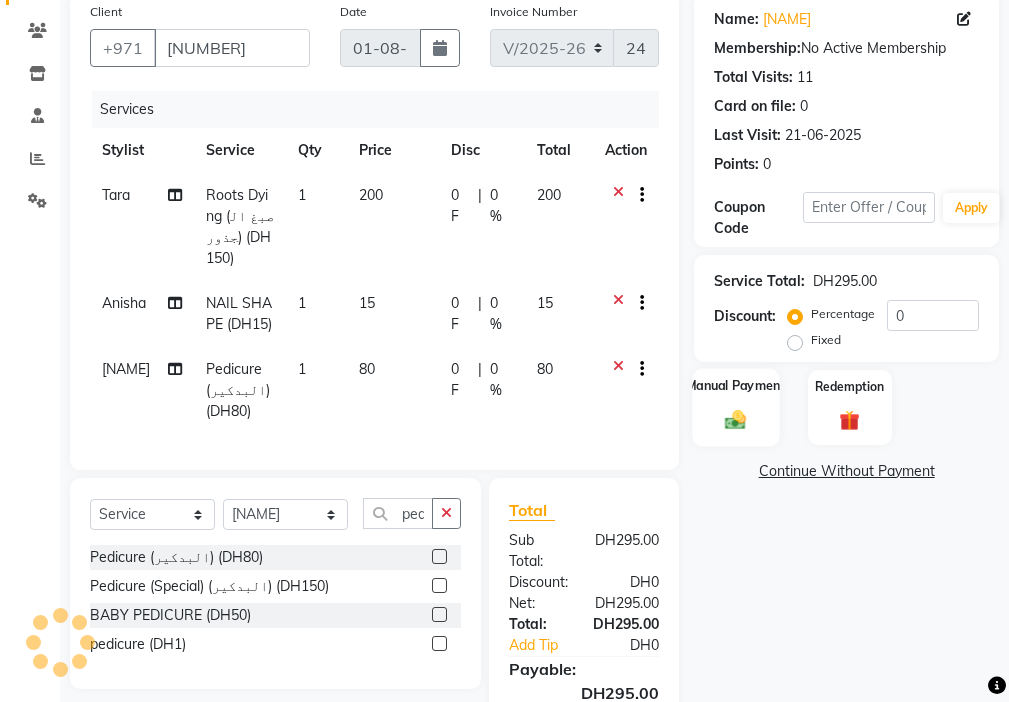 click 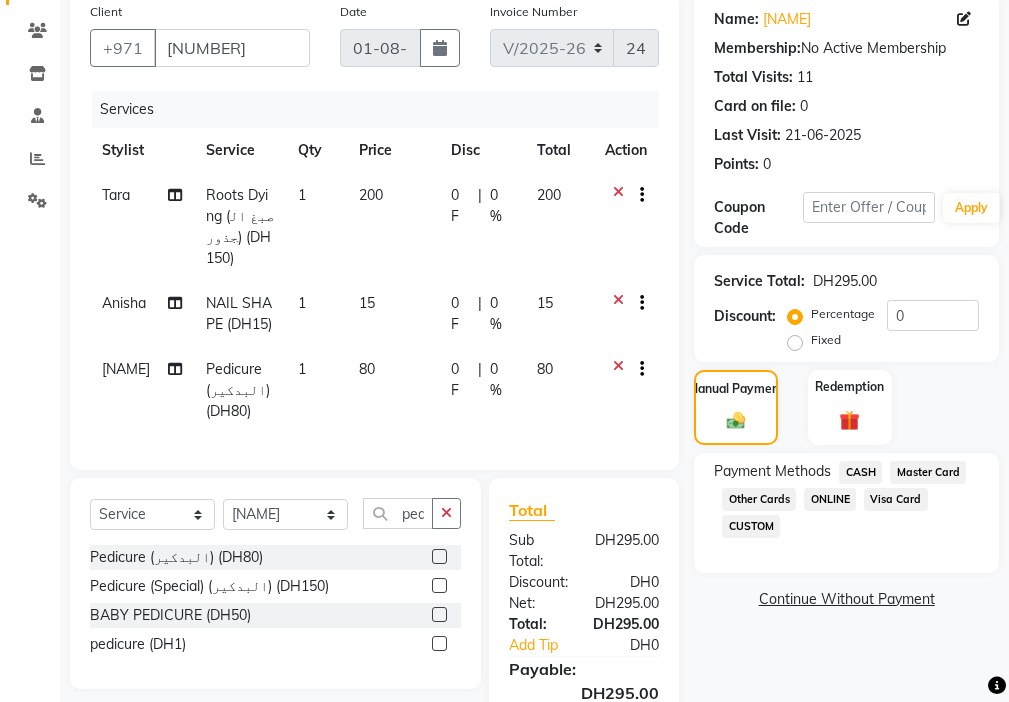 click on "CASH" 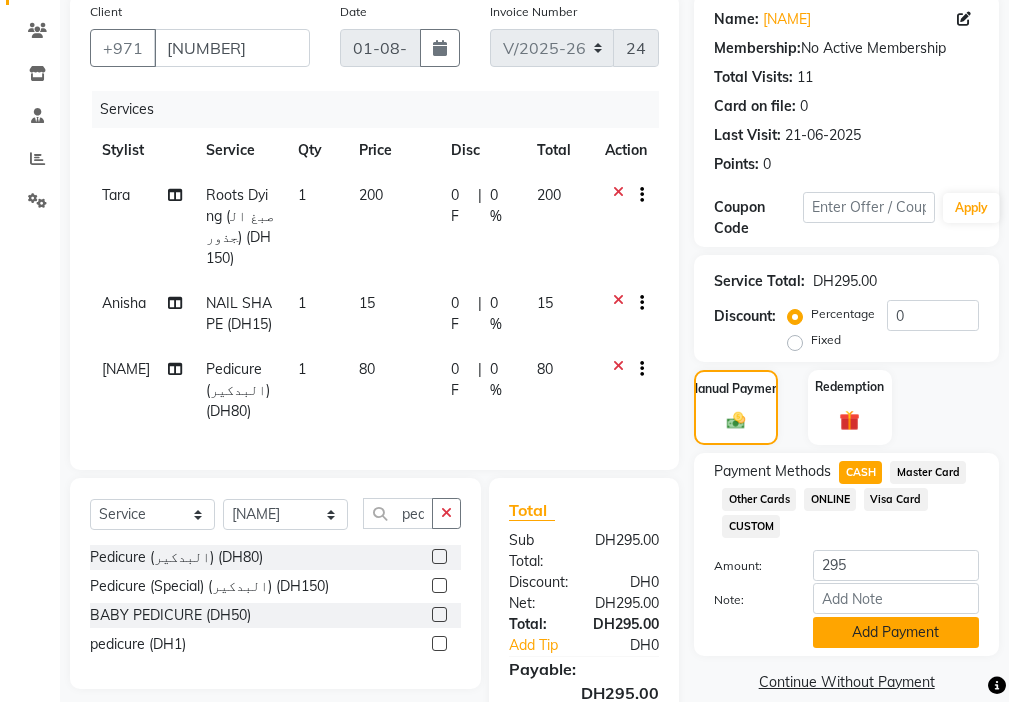 click on "Add Payment" 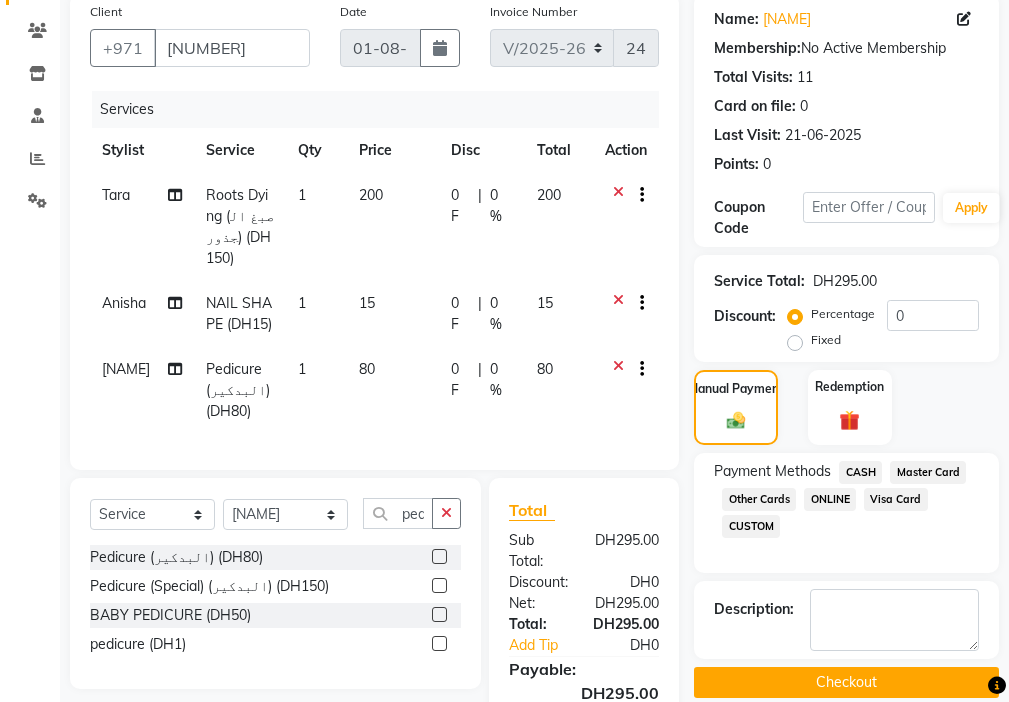 click on "Checkout" 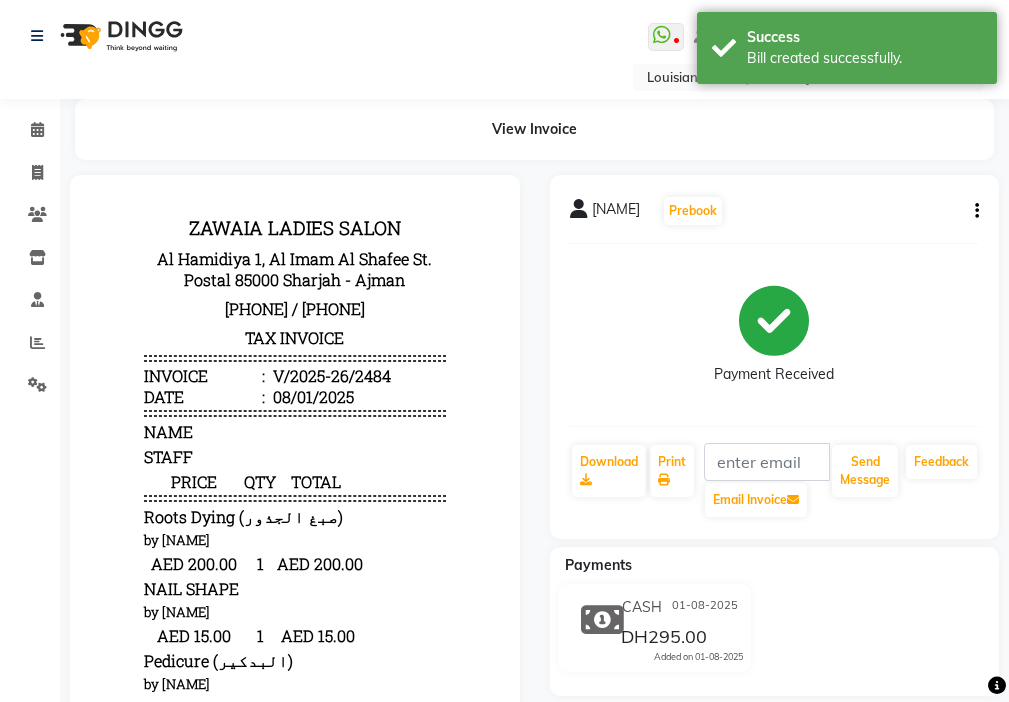 scroll, scrollTop: 0, scrollLeft: 0, axis: both 